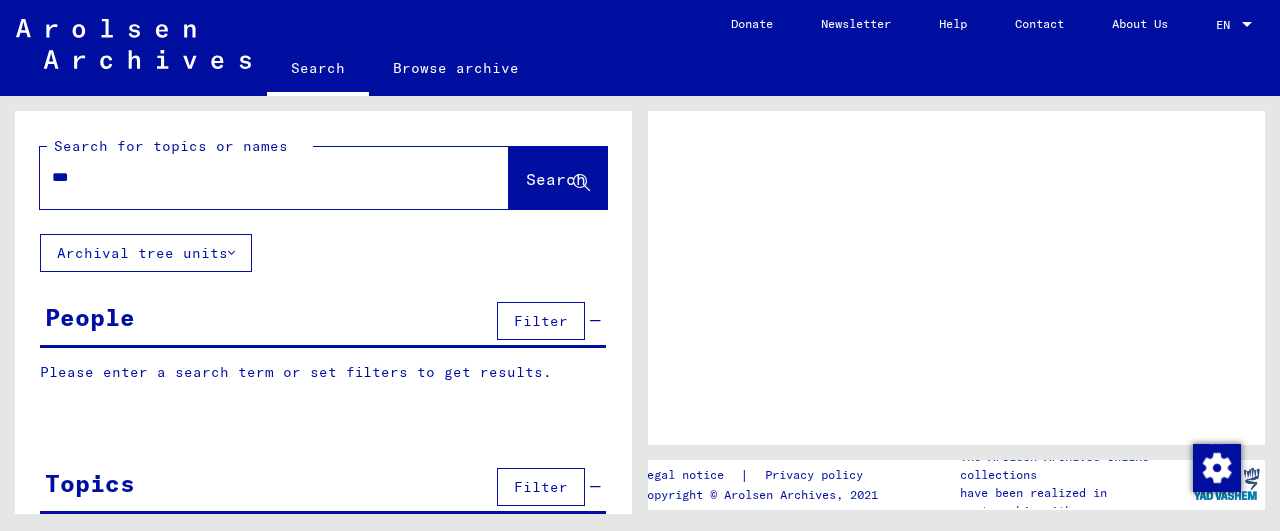 scroll, scrollTop: 0, scrollLeft: 0, axis: both 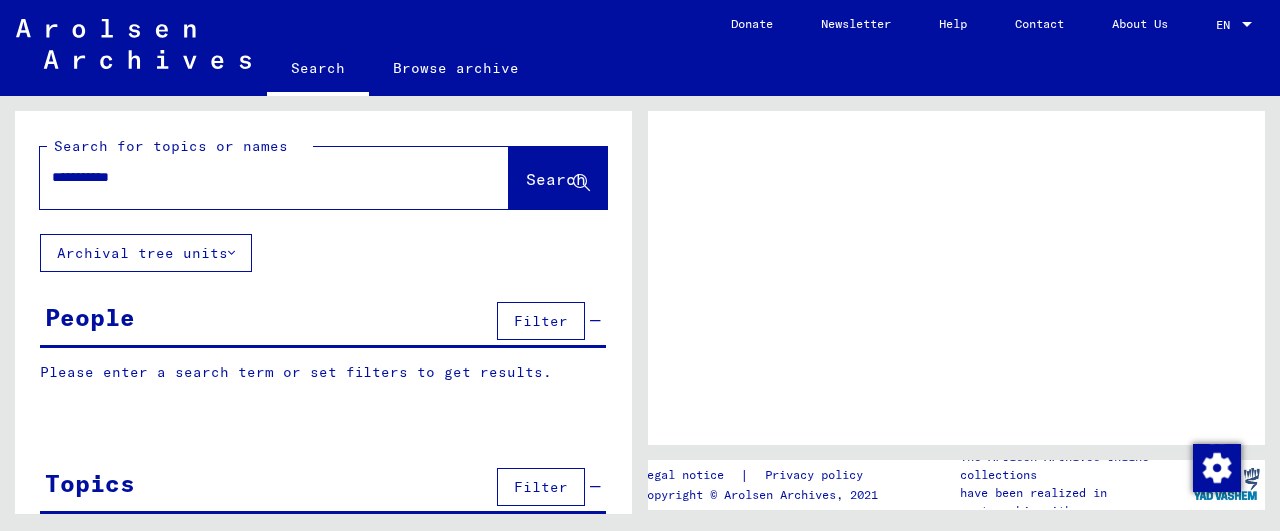 type on "**********" 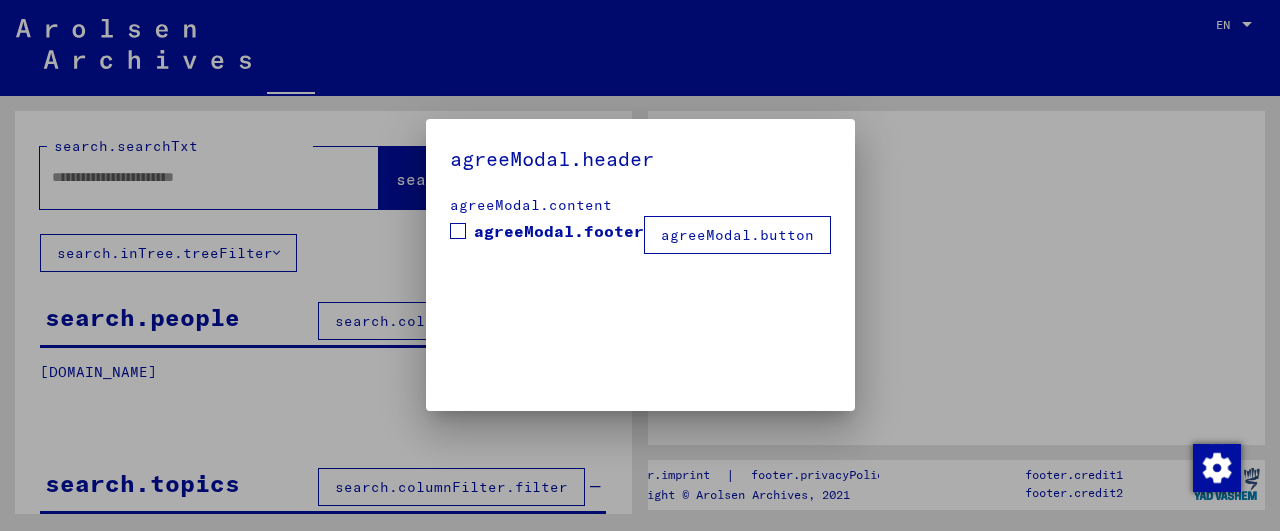 click on "agreeModal.header agreeModal.content    agreeModal.footer  agreeModal.button" at bounding box center (640, 198) 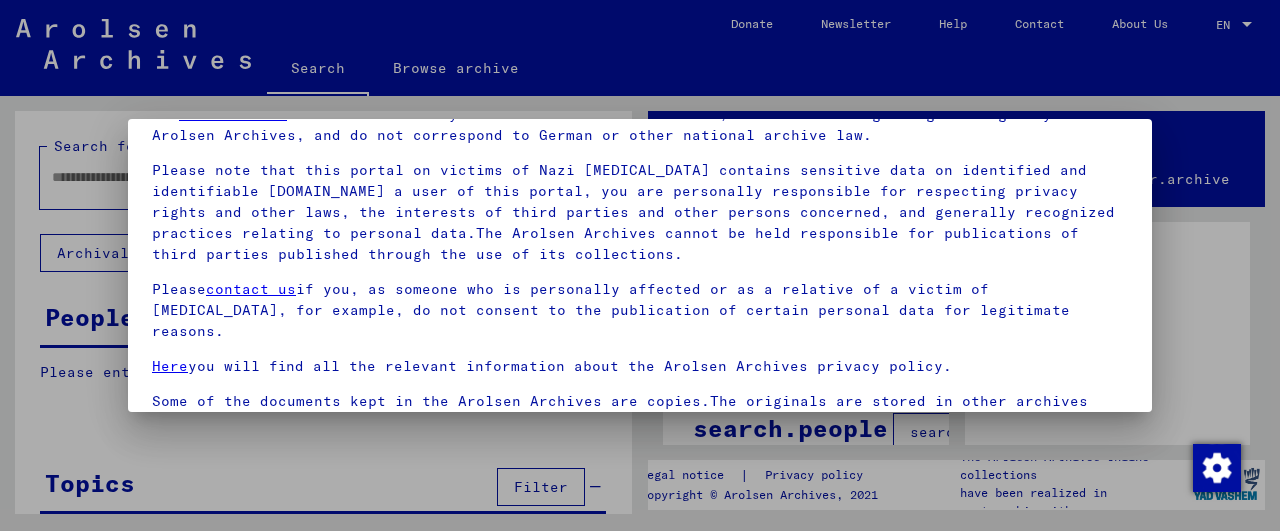 scroll, scrollTop: 153, scrollLeft: 0, axis: vertical 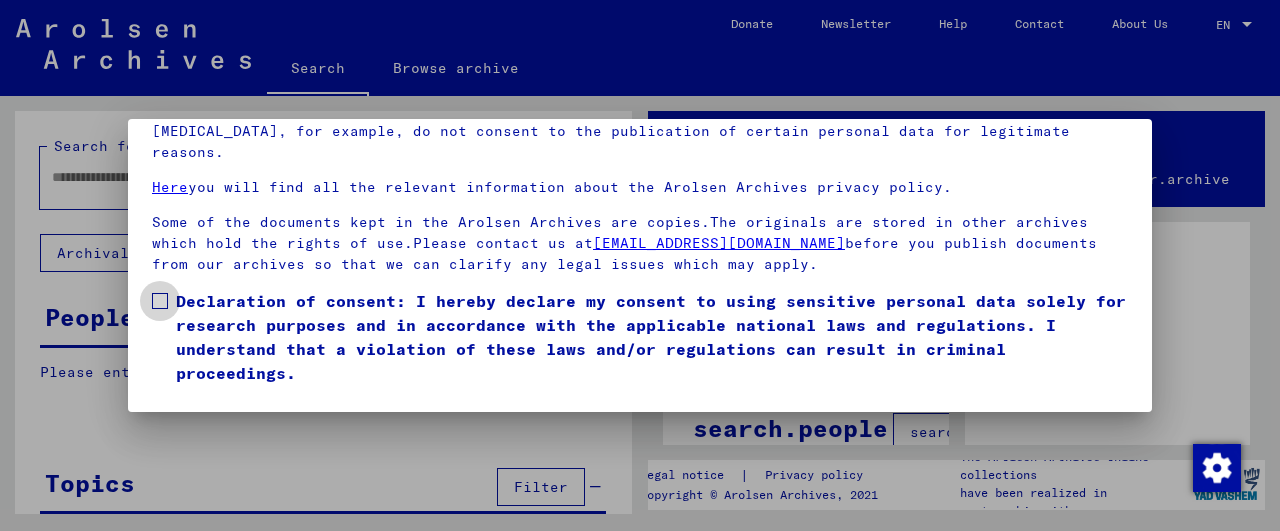 click at bounding box center [160, 301] 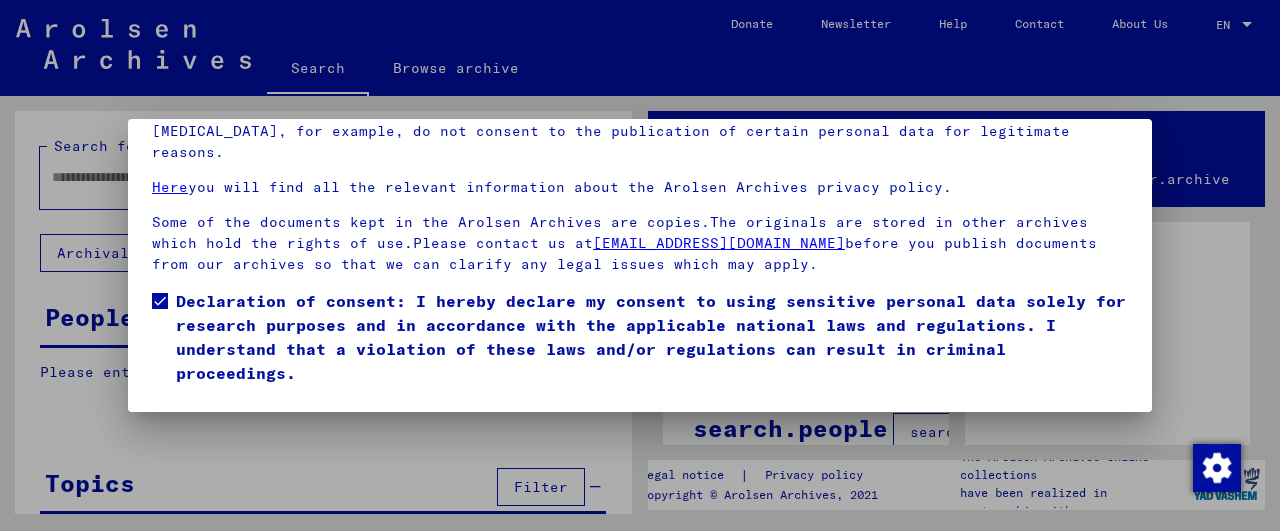 click on "I agree" at bounding box center [200, 414] 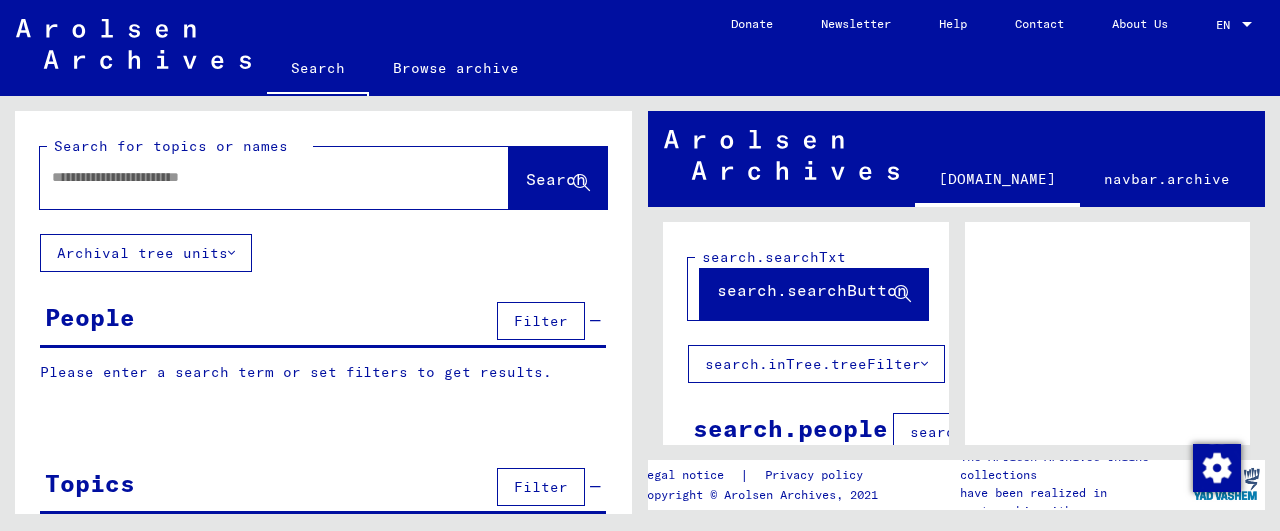 click at bounding box center [256, 177] 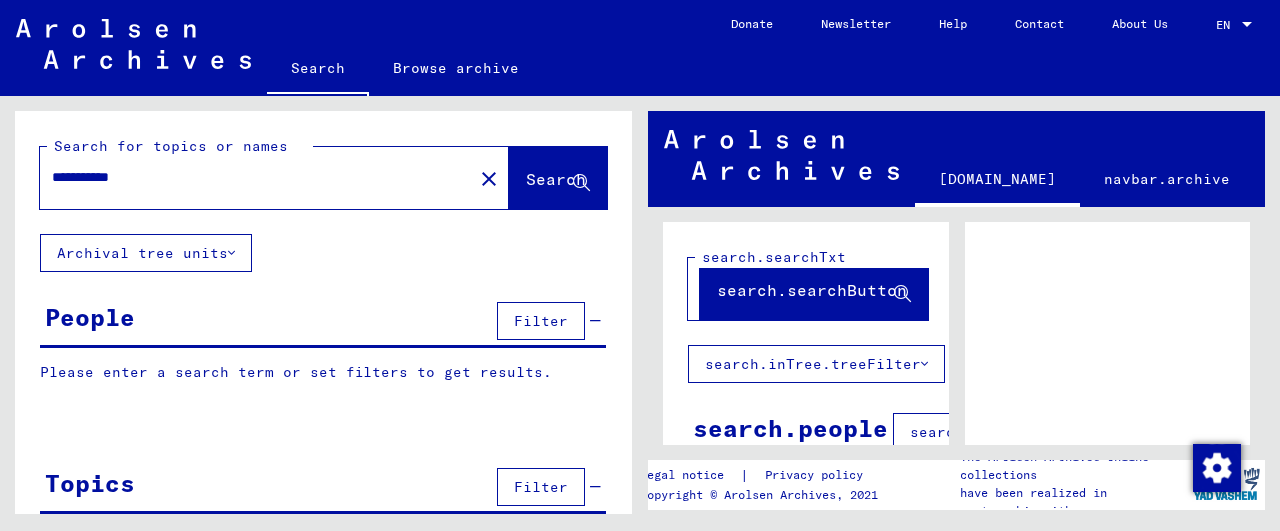 type on "**********" 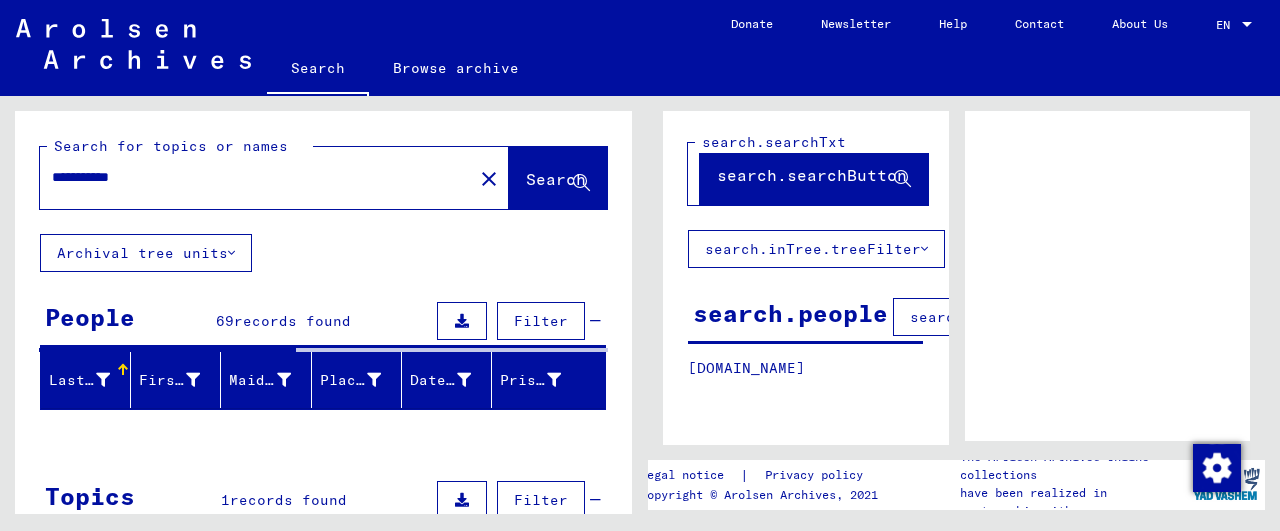 scroll, scrollTop: 180, scrollLeft: 0, axis: vertical 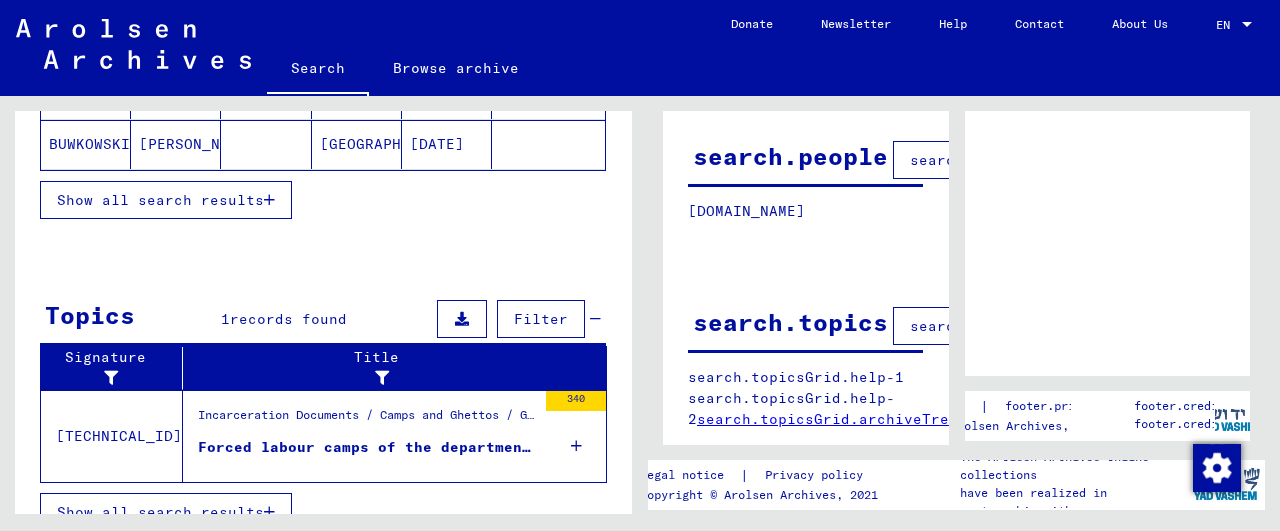 click on "[GEOGRAPHIC_DATA]" 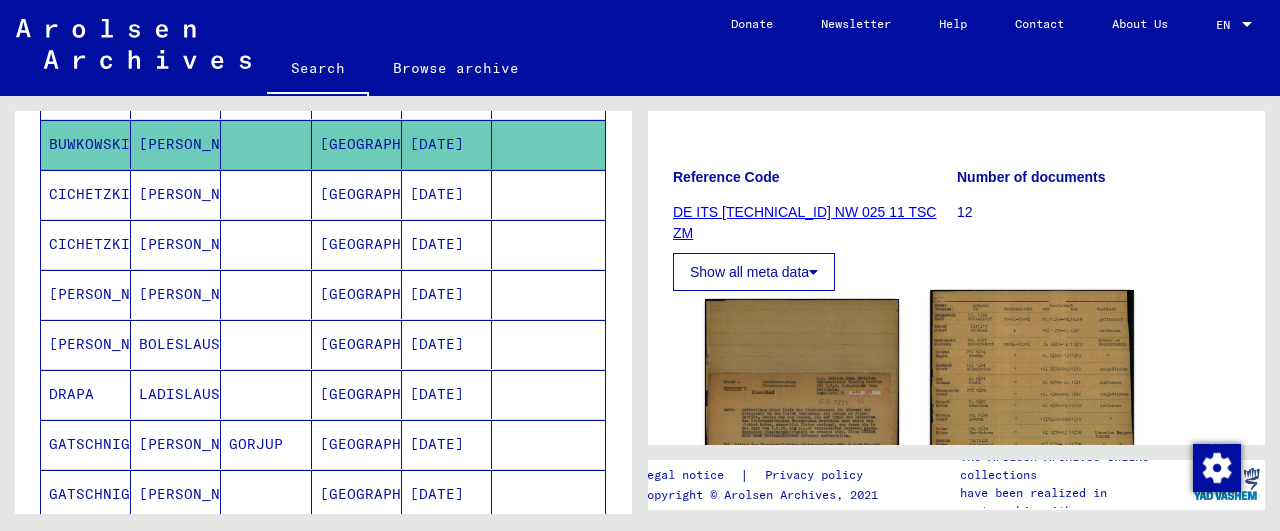 scroll, scrollTop: 728, scrollLeft: 0, axis: vertical 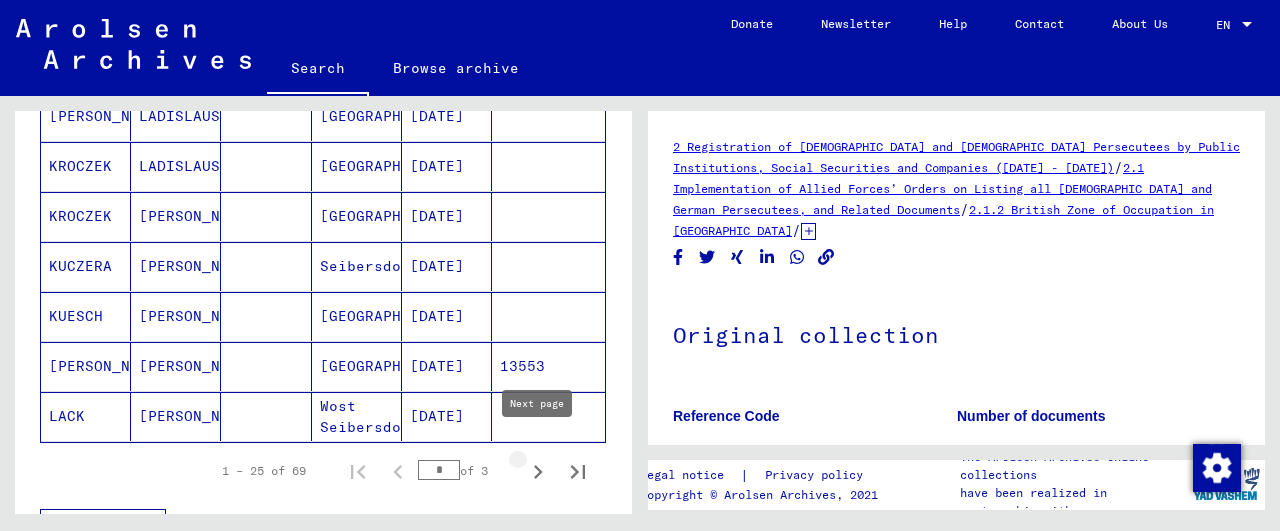 click 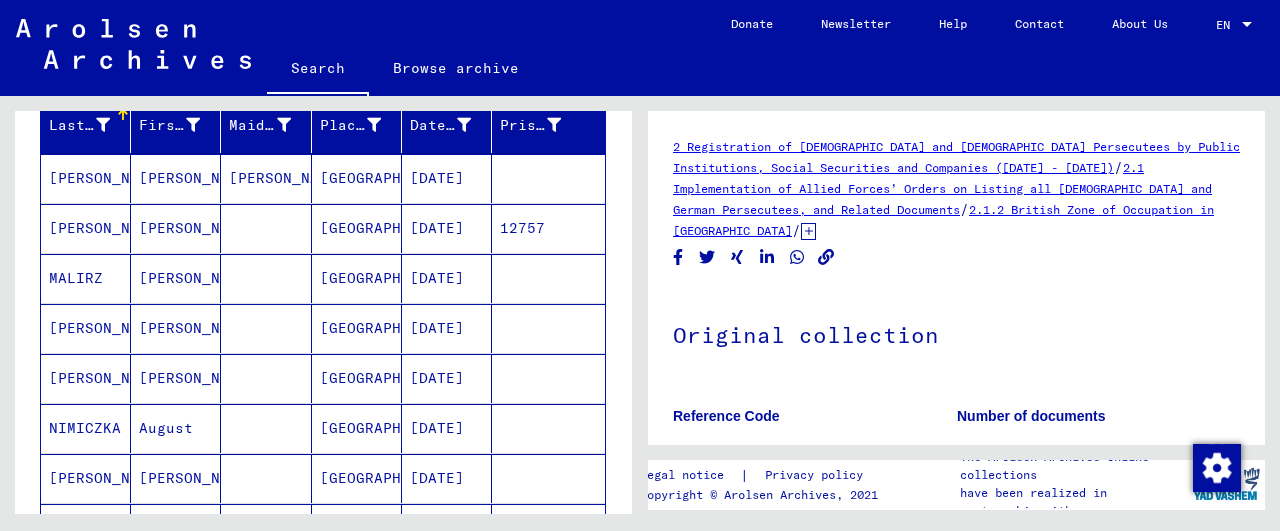 scroll, scrollTop: 243, scrollLeft: 0, axis: vertical 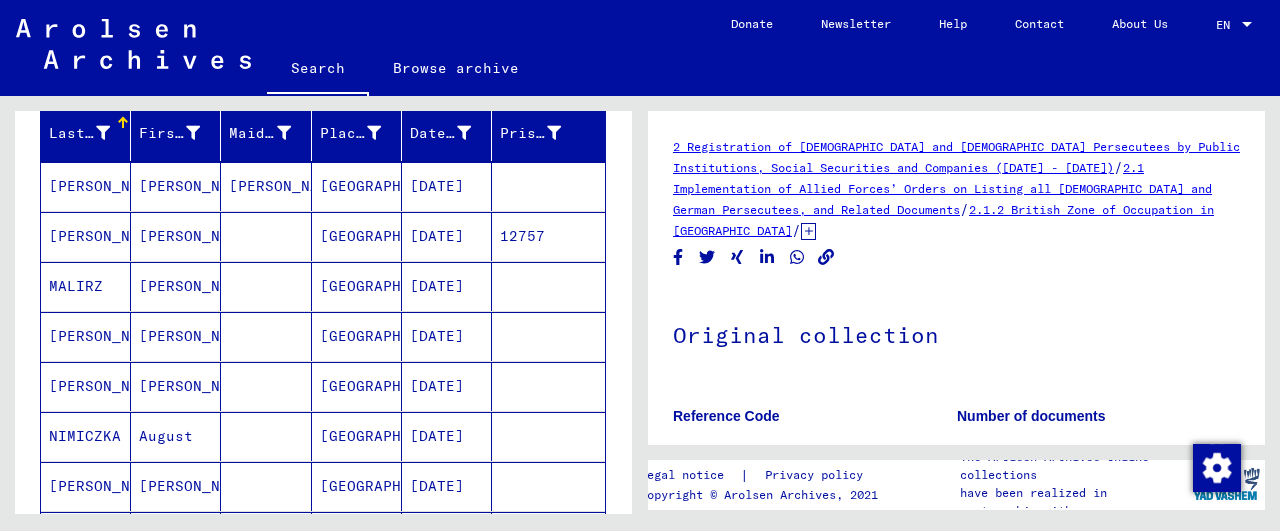click on "[GEOGRAPHIC_DATA]" at bounding box center [357, 236] 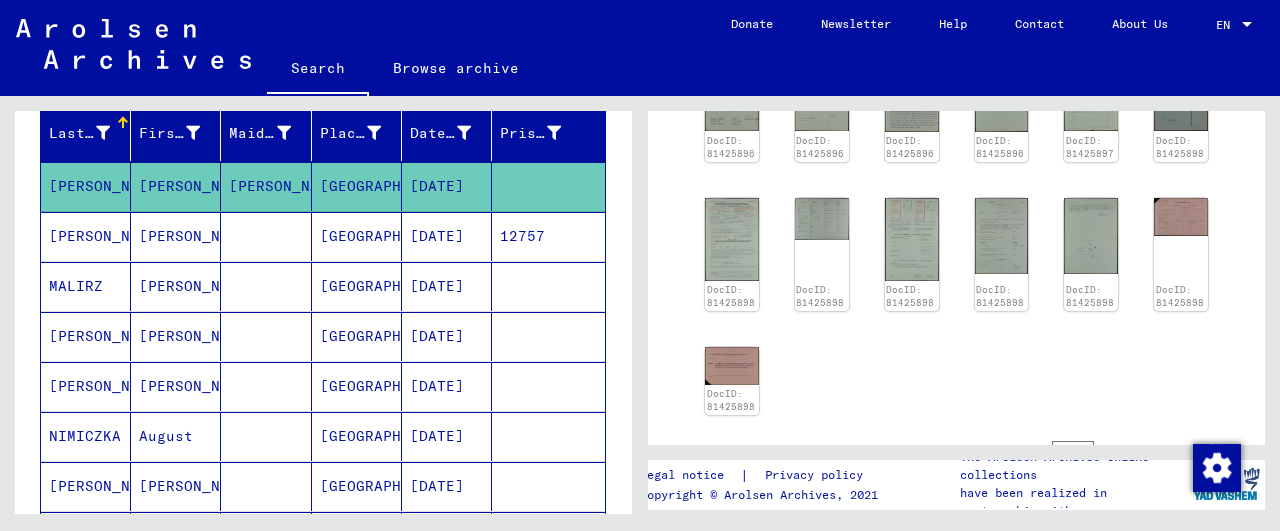 scroll, scrollTop: 971, scrollLeft: 0, axis: vertical 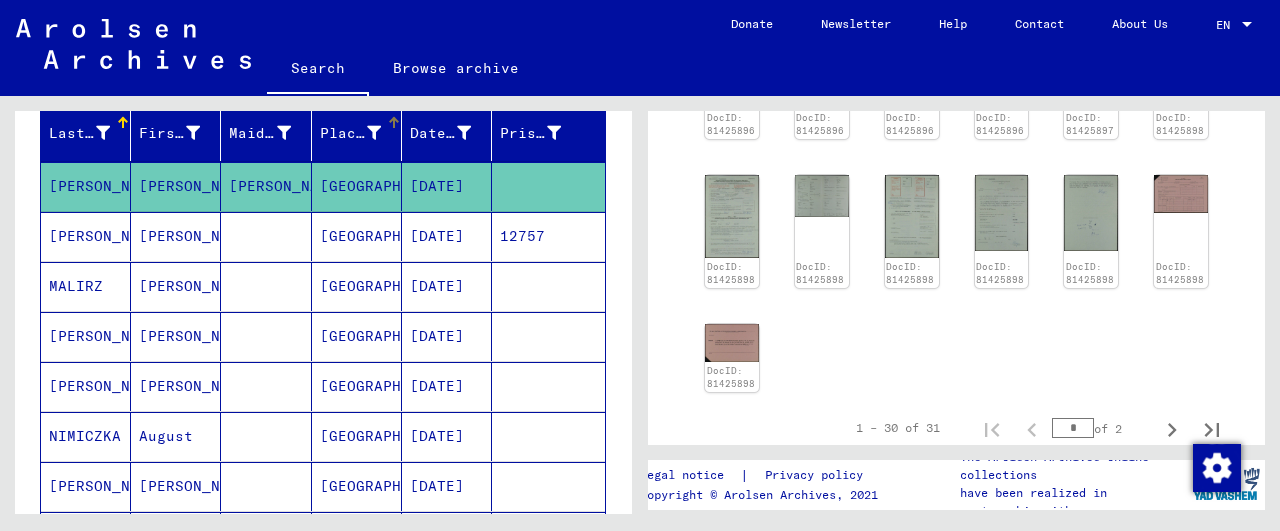 click on "Place of Birth" at bounding box center [350, 133] 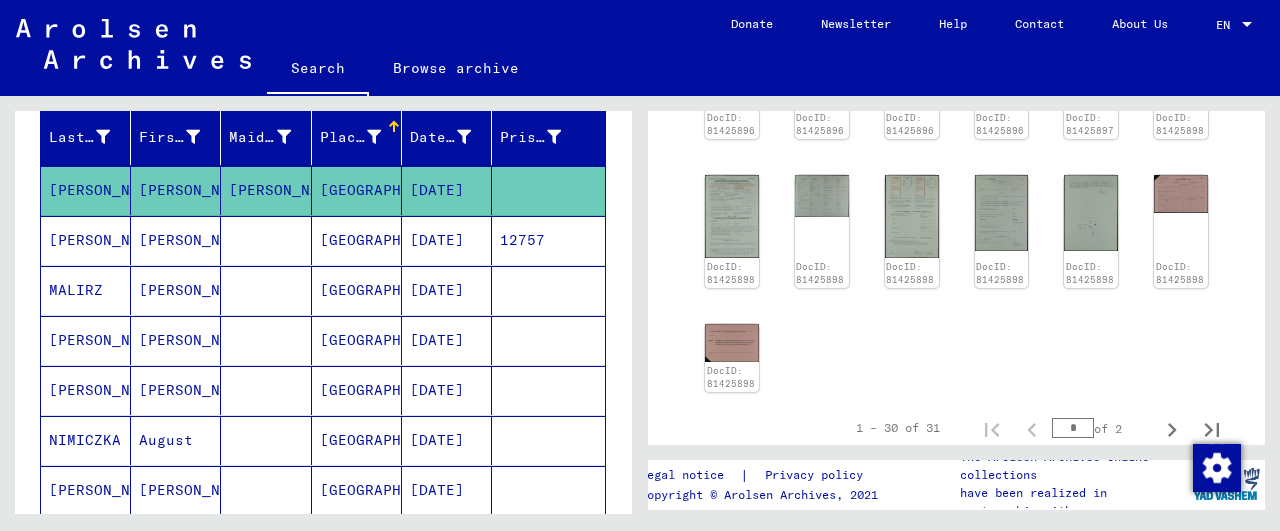 scroll, scrollTop: 247, scrollLeft: 0, axis: vertical 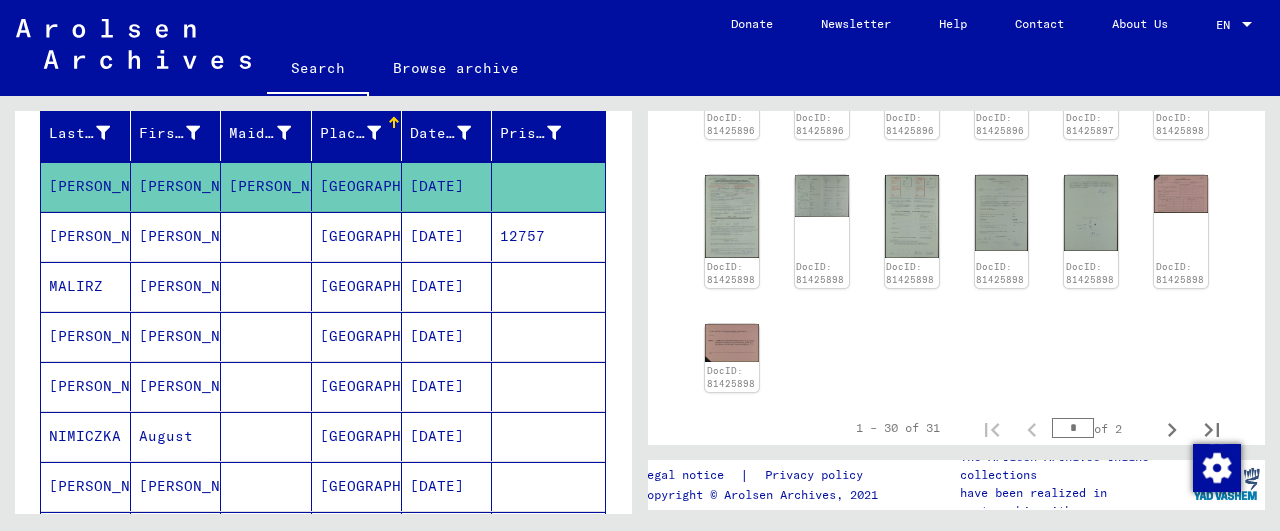 click on "[GEOGRAPHIC_DATA]" 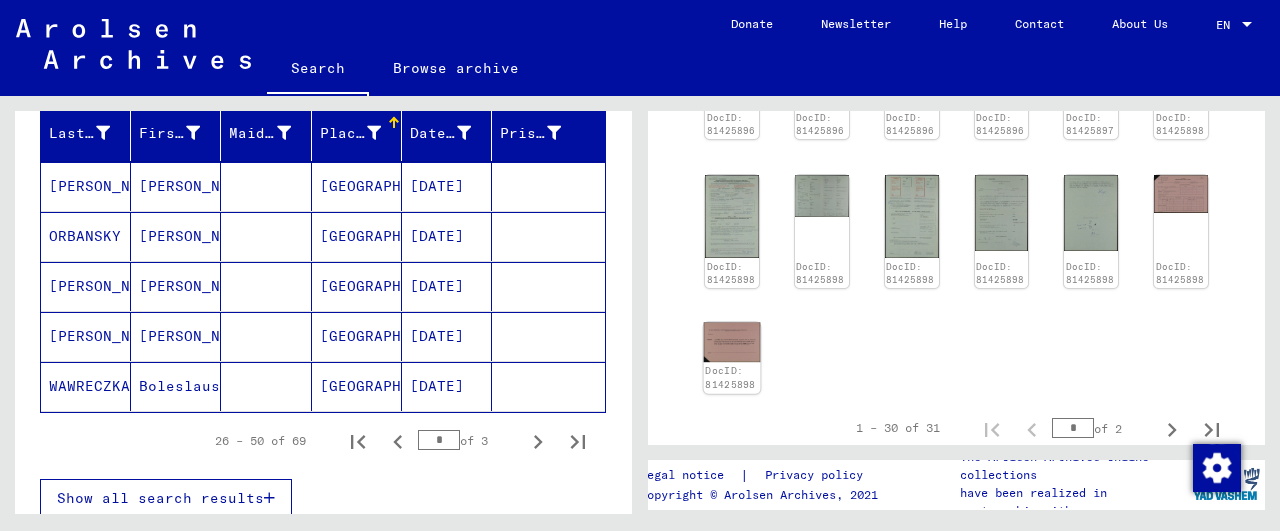 click 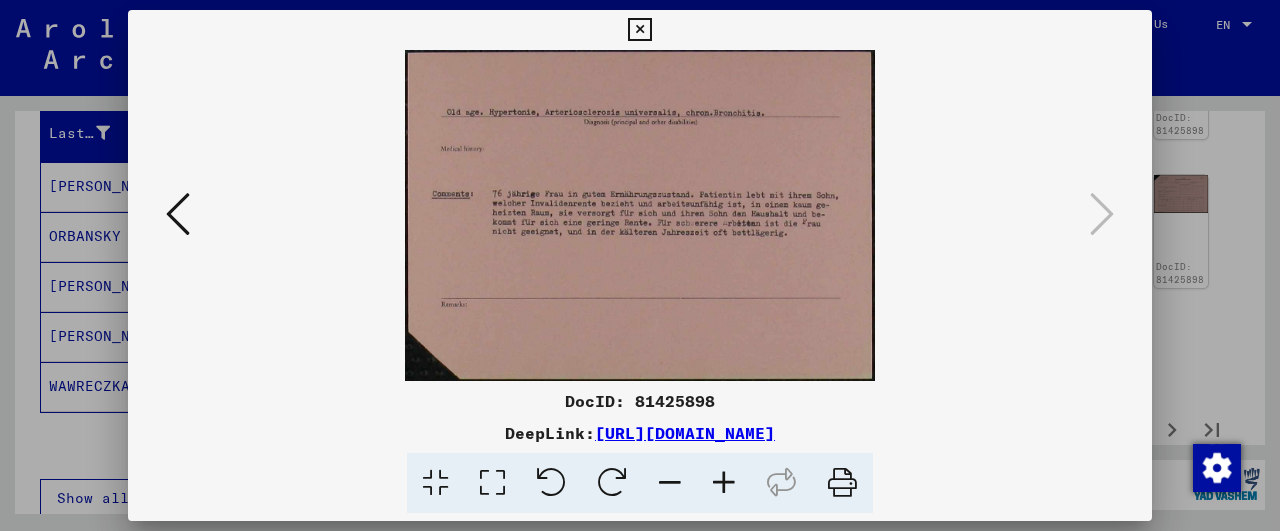 click at bounding box center (178, 215) 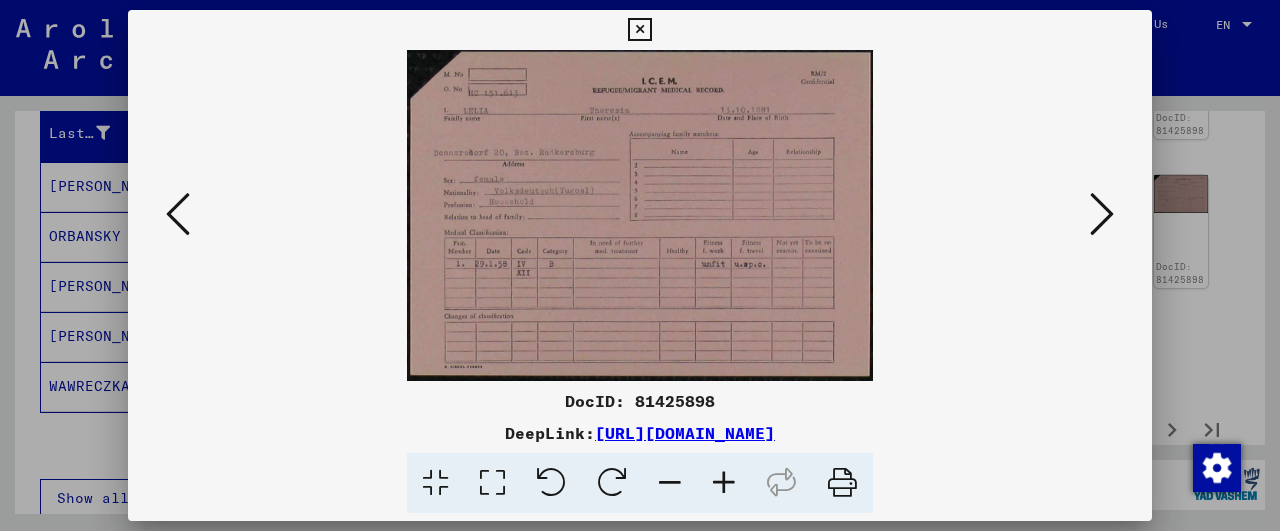 click at bounding box center [178, 215] 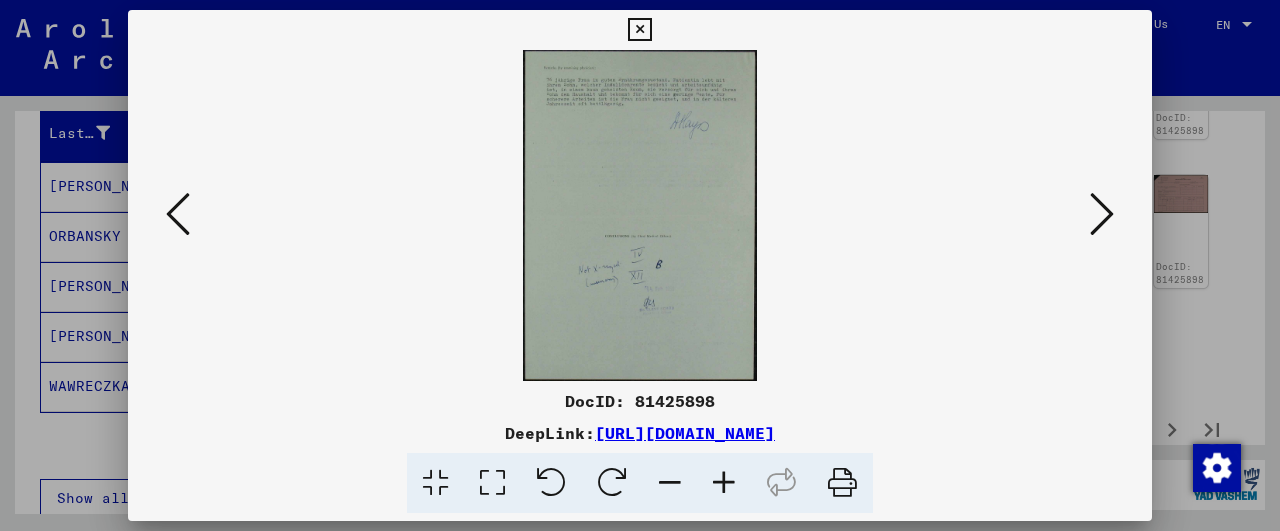 click at bounding box center (178, 215) 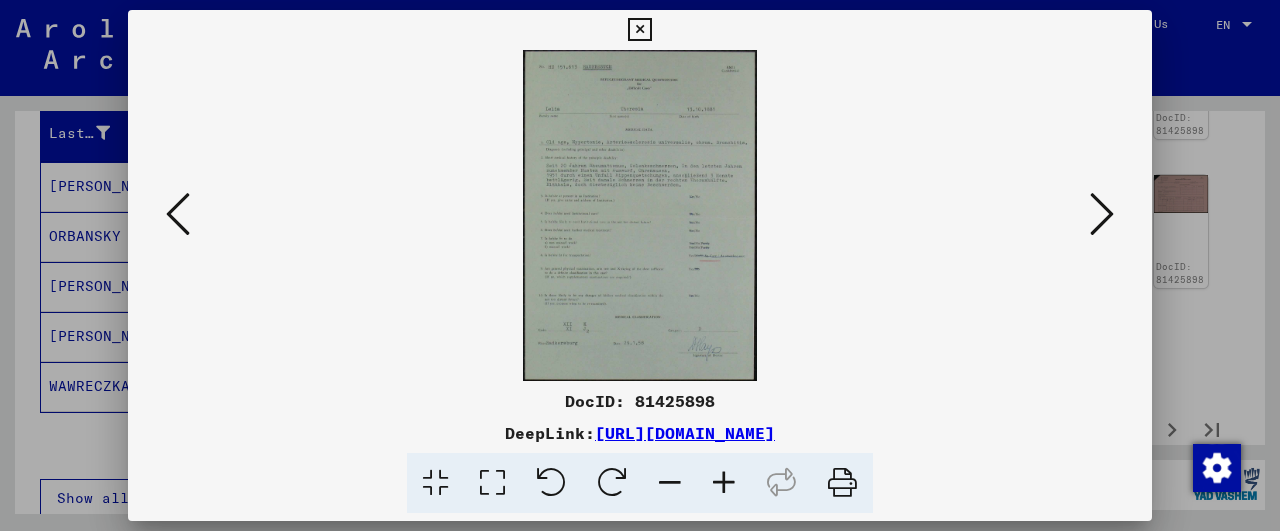 click at bounding box center [178, 215] 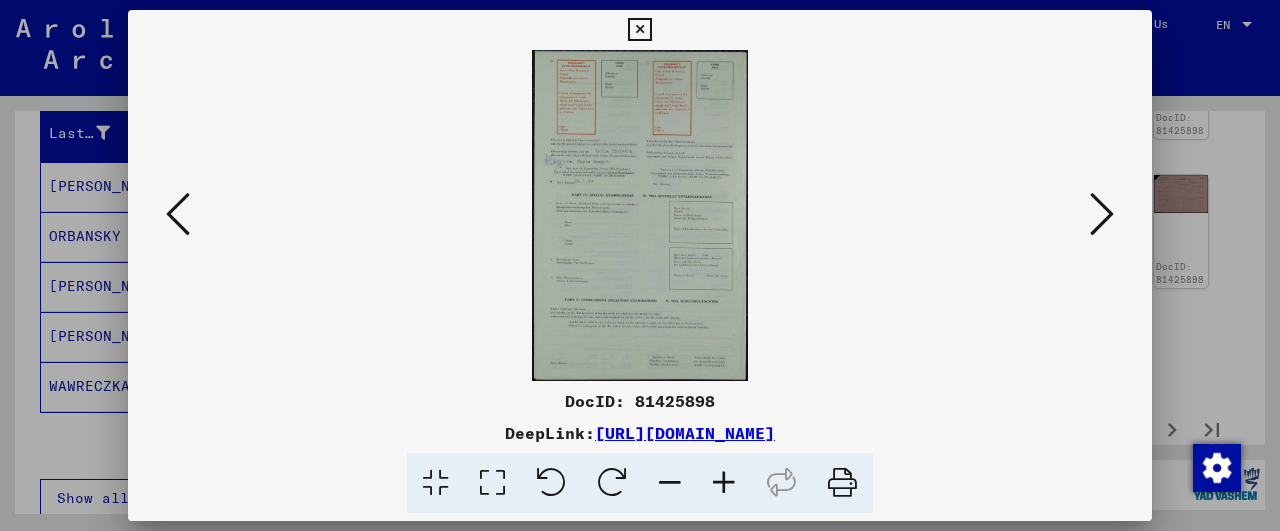 click at bounding box center [1102, 214] 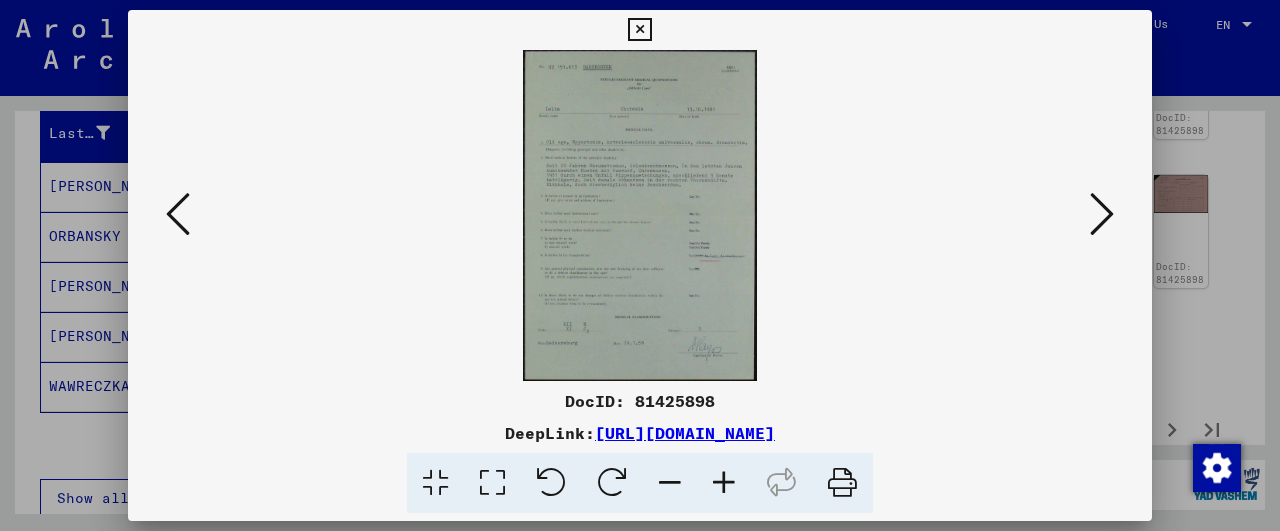 click at bounding box center [724, 483] 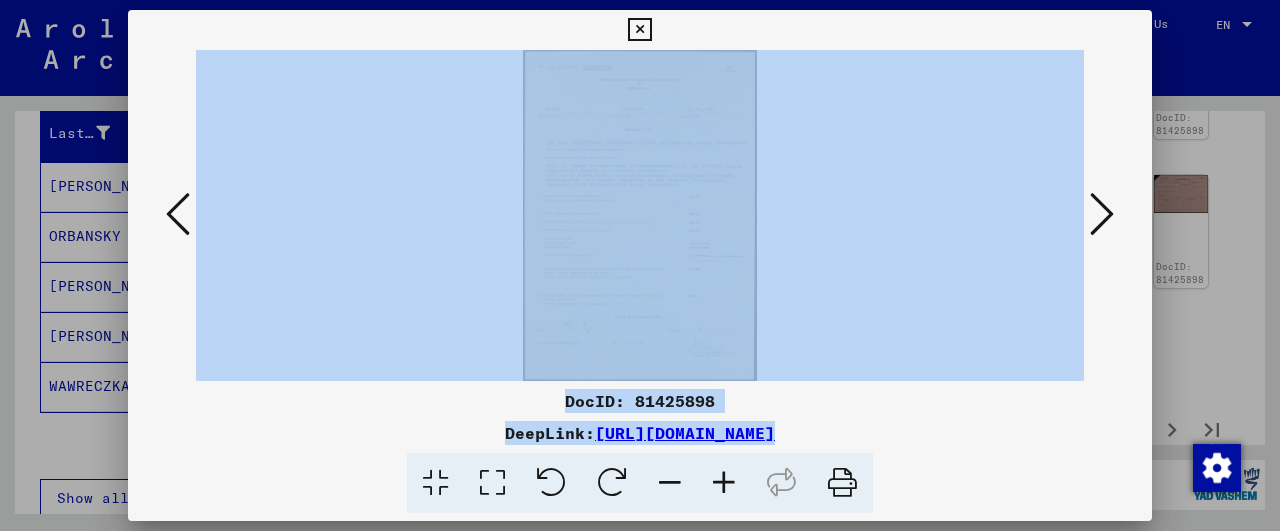click at bounding box center (724, 483) 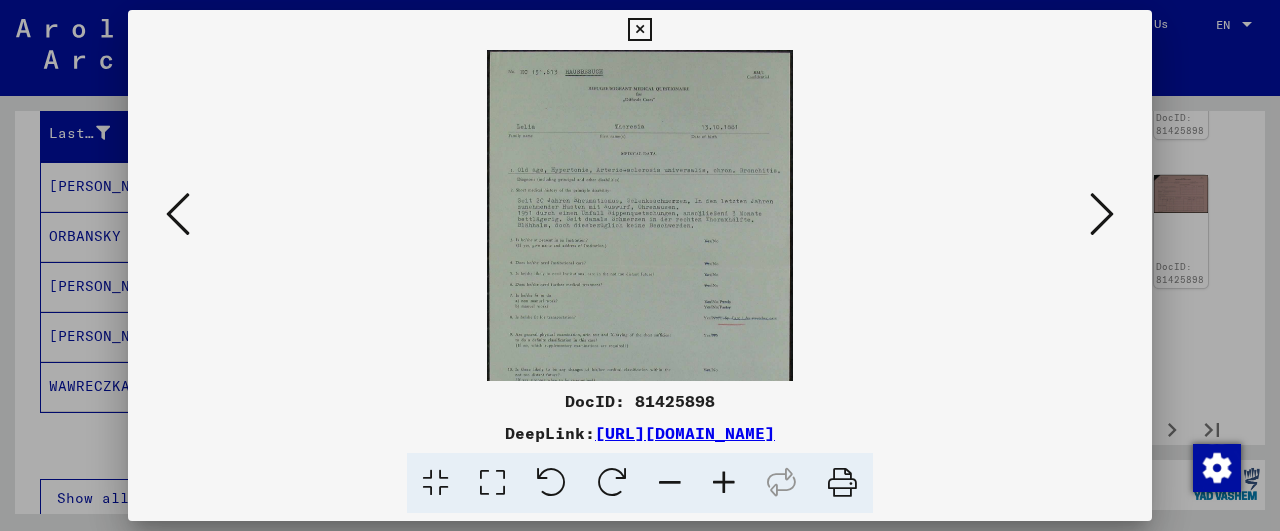 click at bounding box center (724, 483) 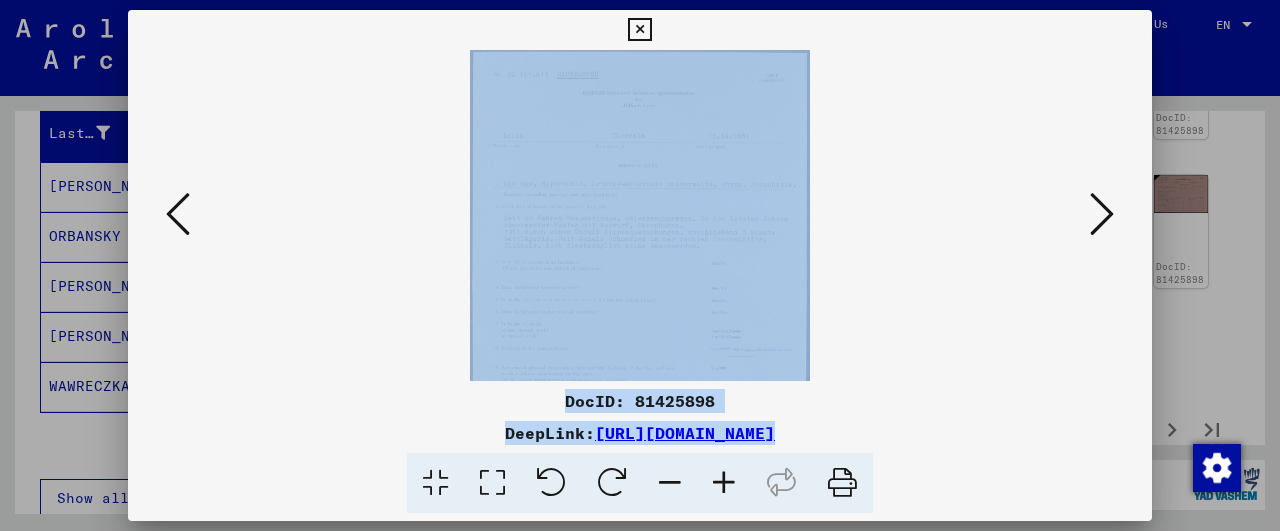 click at bounding box center (724, 483) 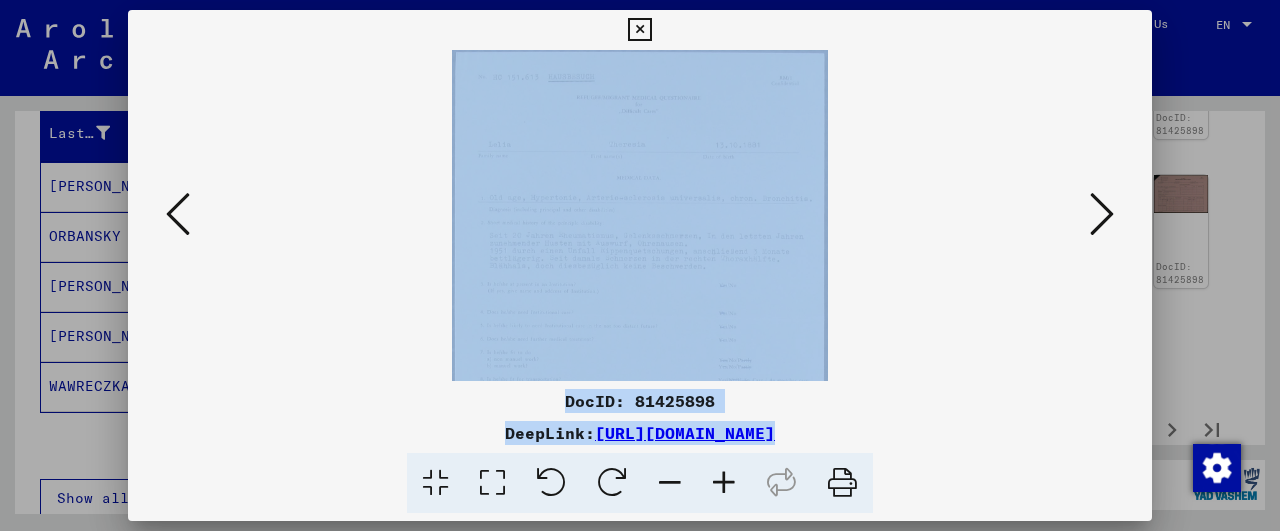 click at bounding box center (178, 214) 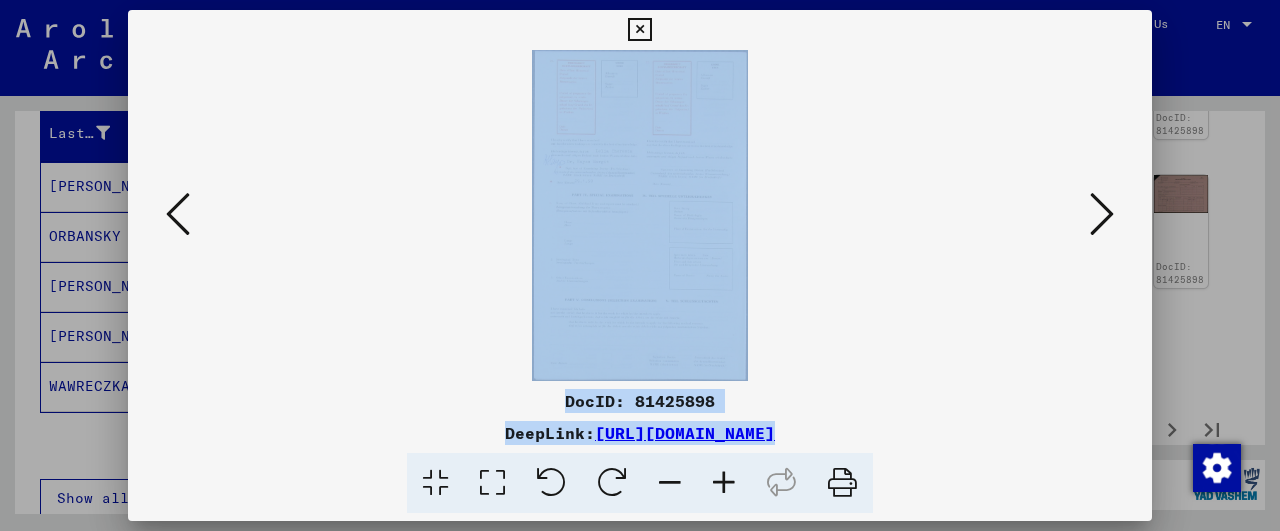 click at bounding box center (178, 214) 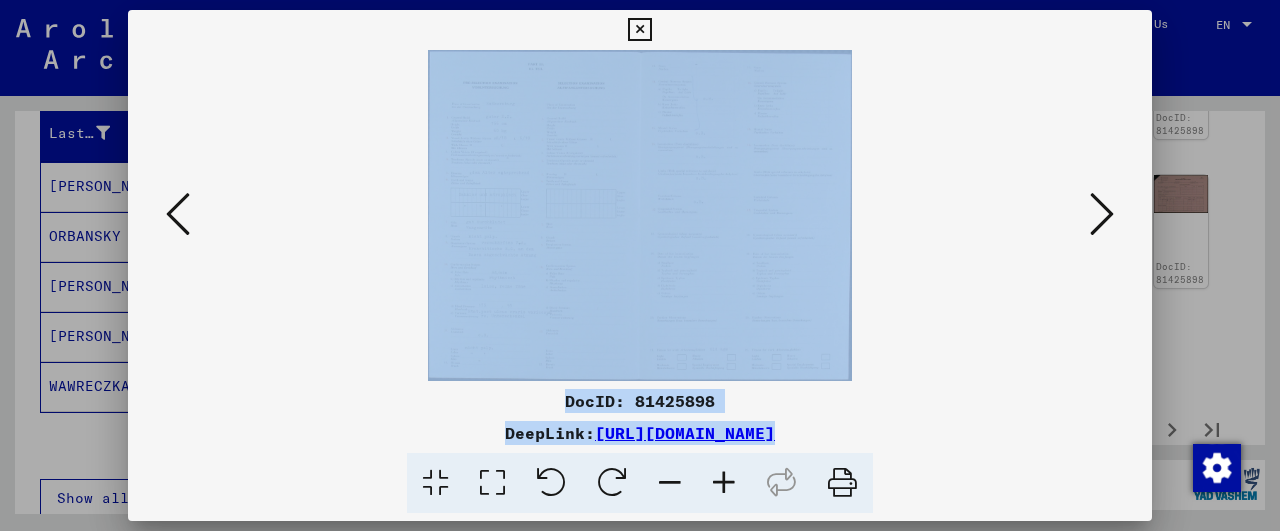 click at bounding box center (178, 214) 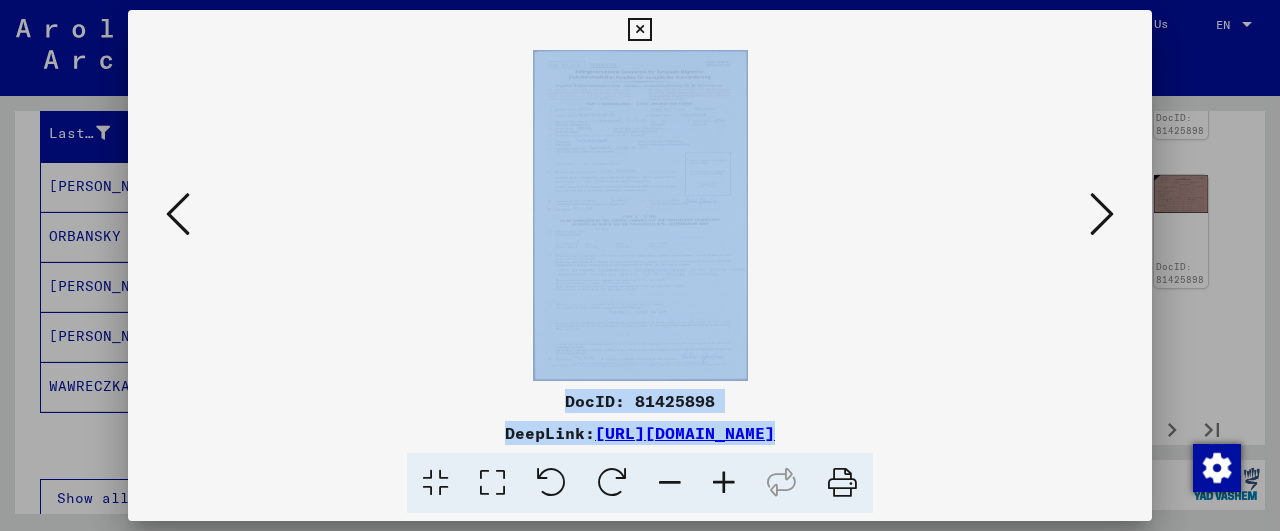 click at bounding box center (178, 214) 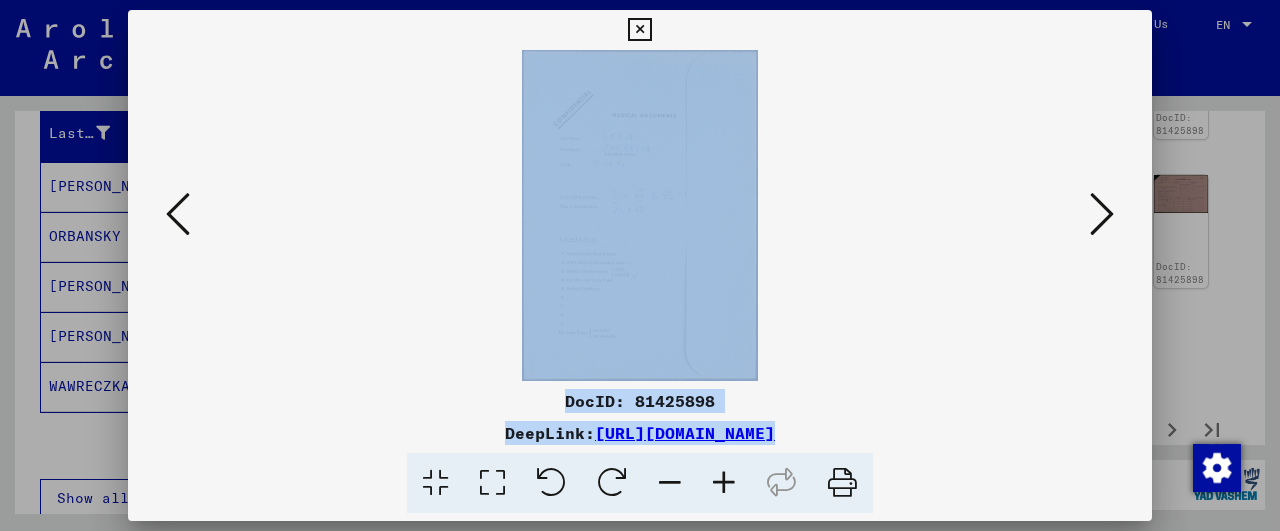 click at bounding box center [178, 214] 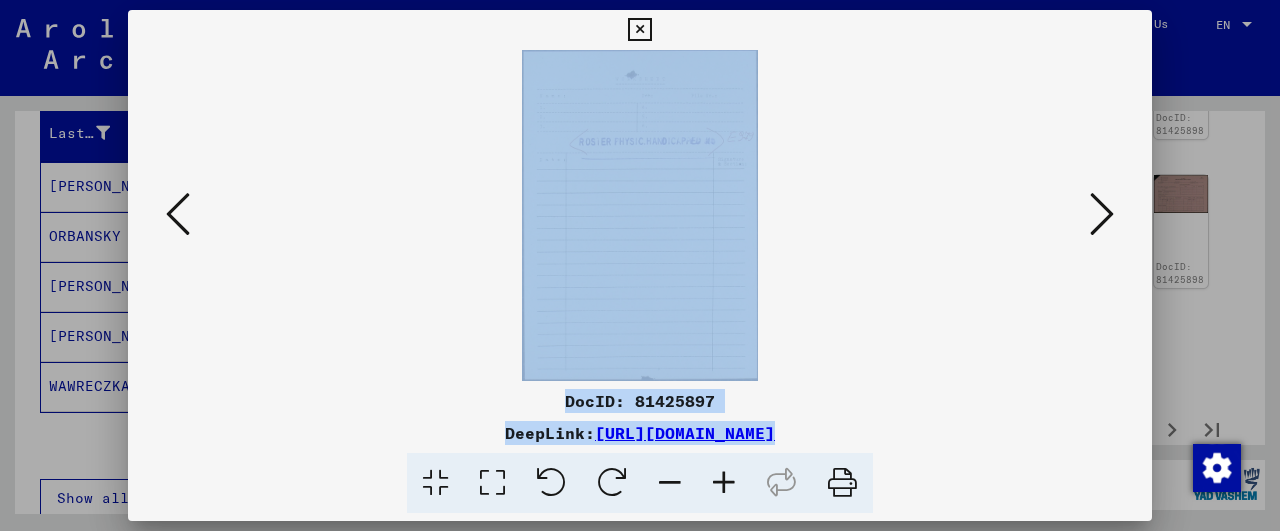click at bounding box center [178, 214] 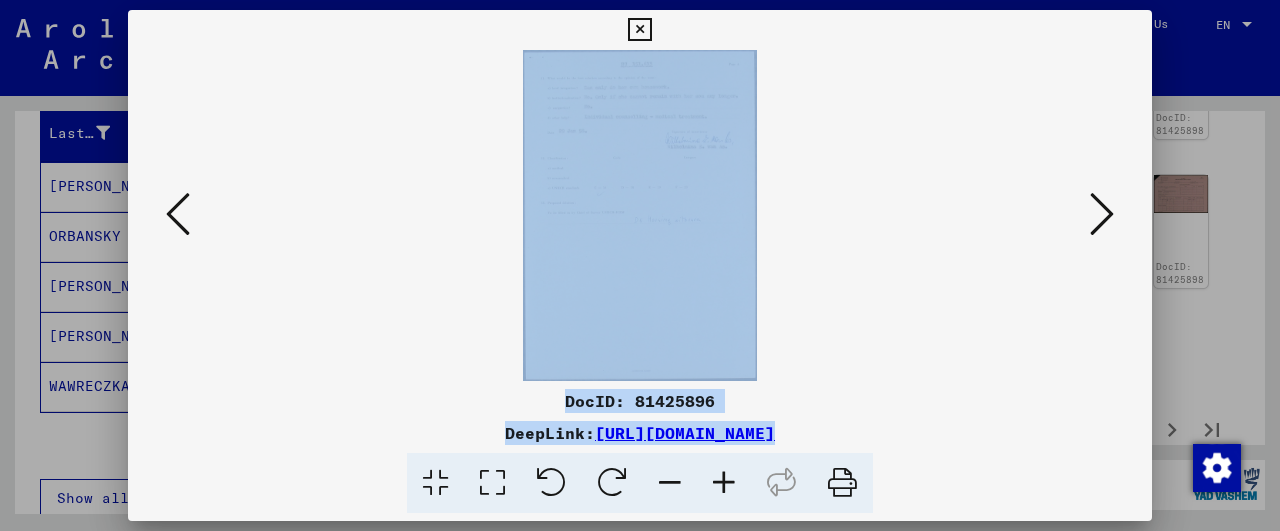 click at bounding box center (724, 483) 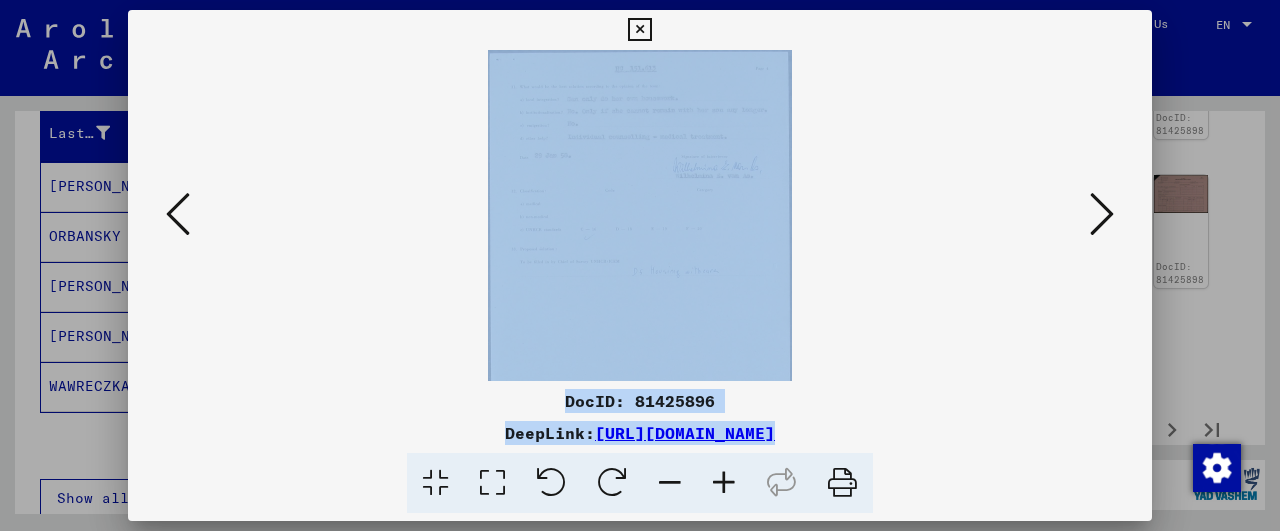 click at bounding box center [724, 483] 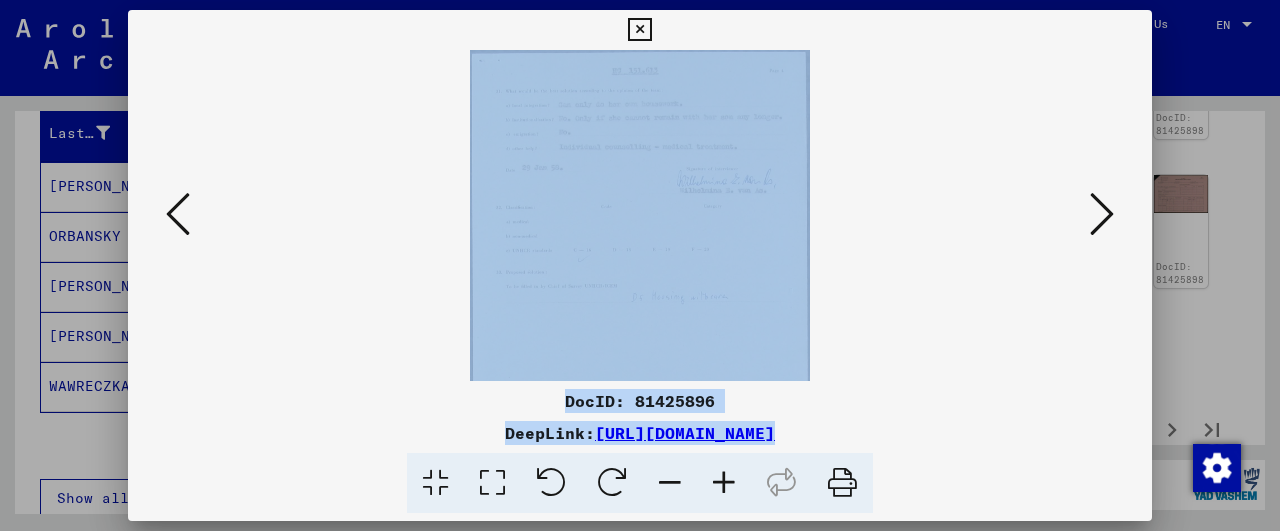 click at bounding box center (724, 483) 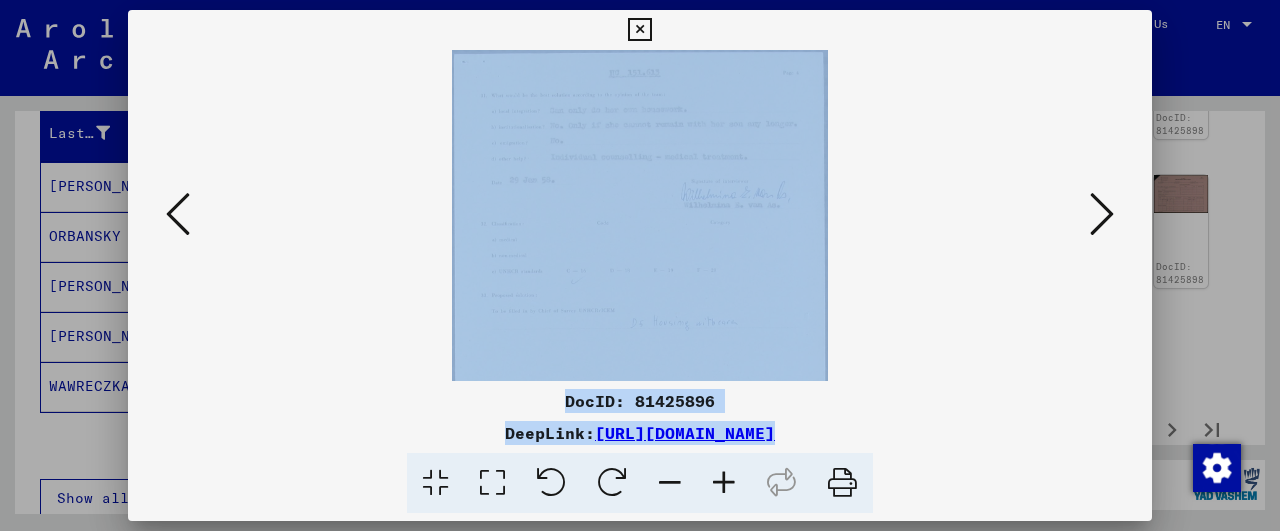 click at bounding box center (724, 483) 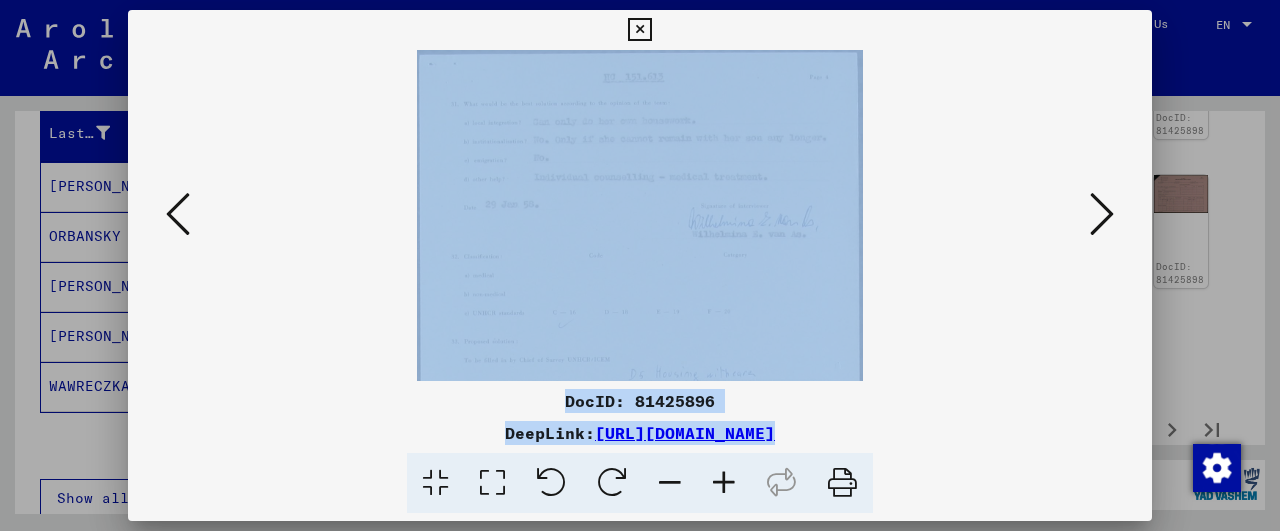 click at bounding box center [178, 214] 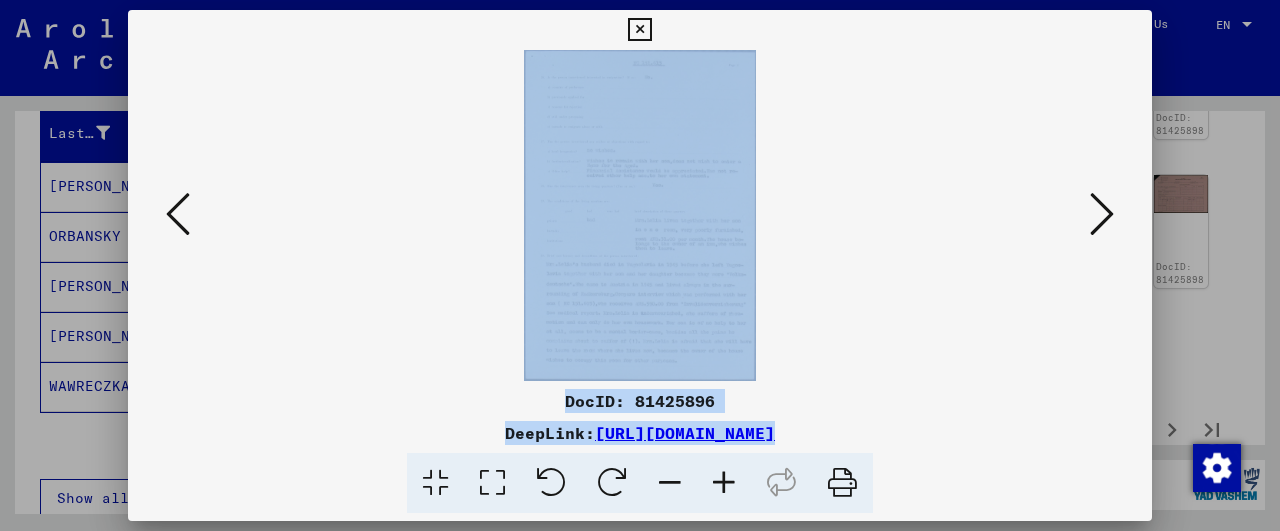 click at bounding box center (724, 483) 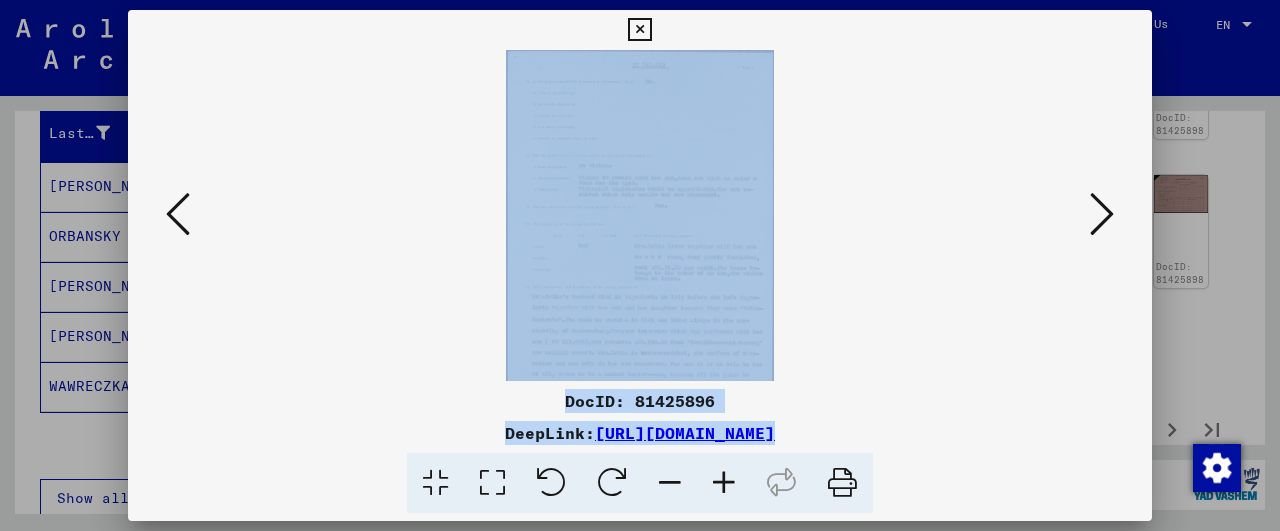 click at bounding box center (724, 483) 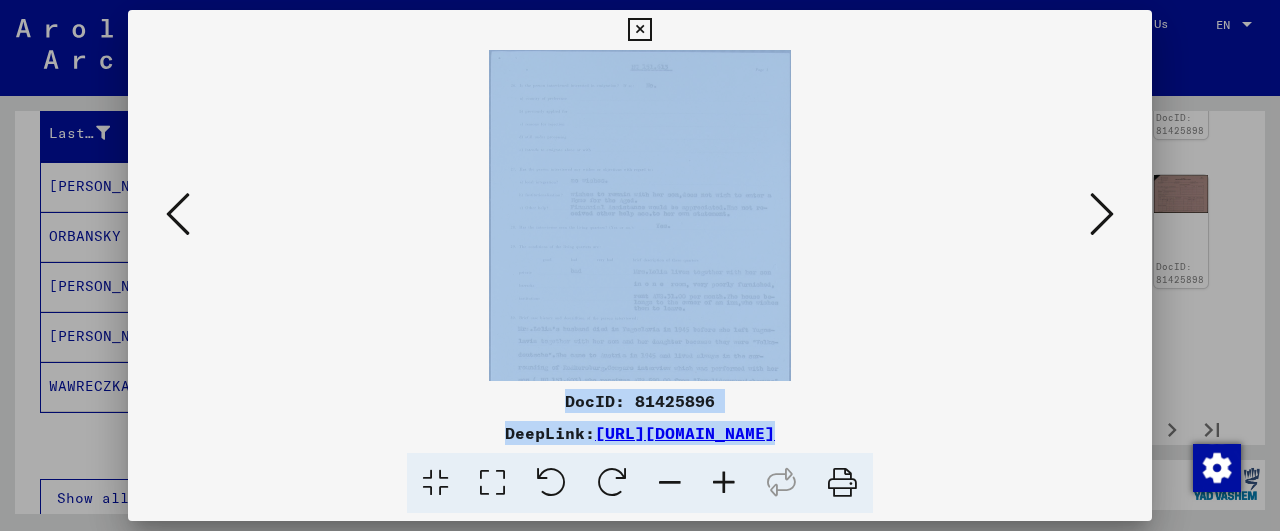 click at bounding box center (724, 483) 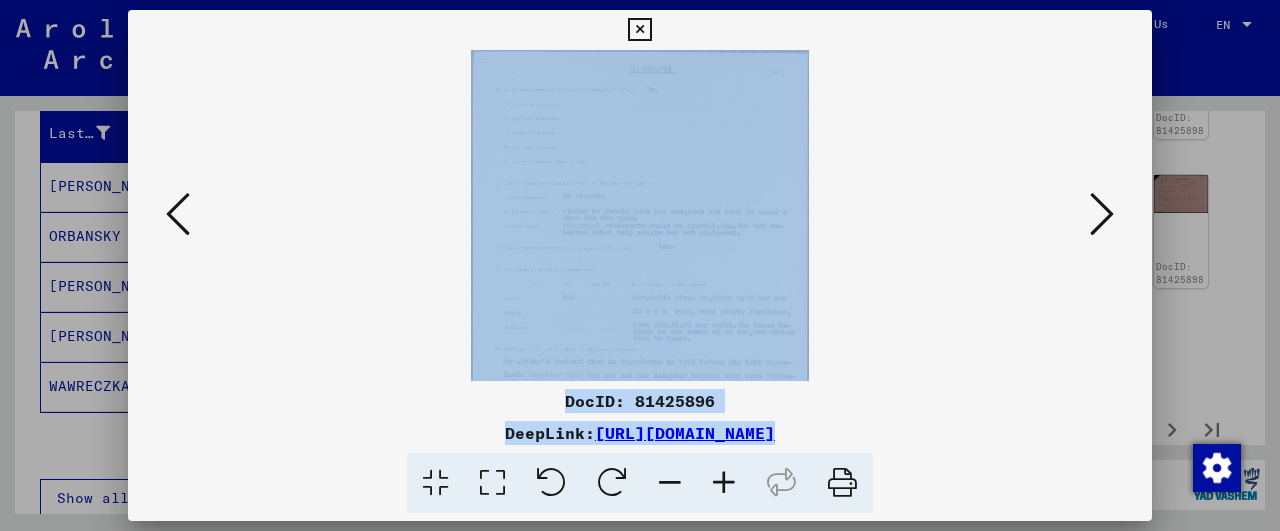 click at bounding box center [178, 214] 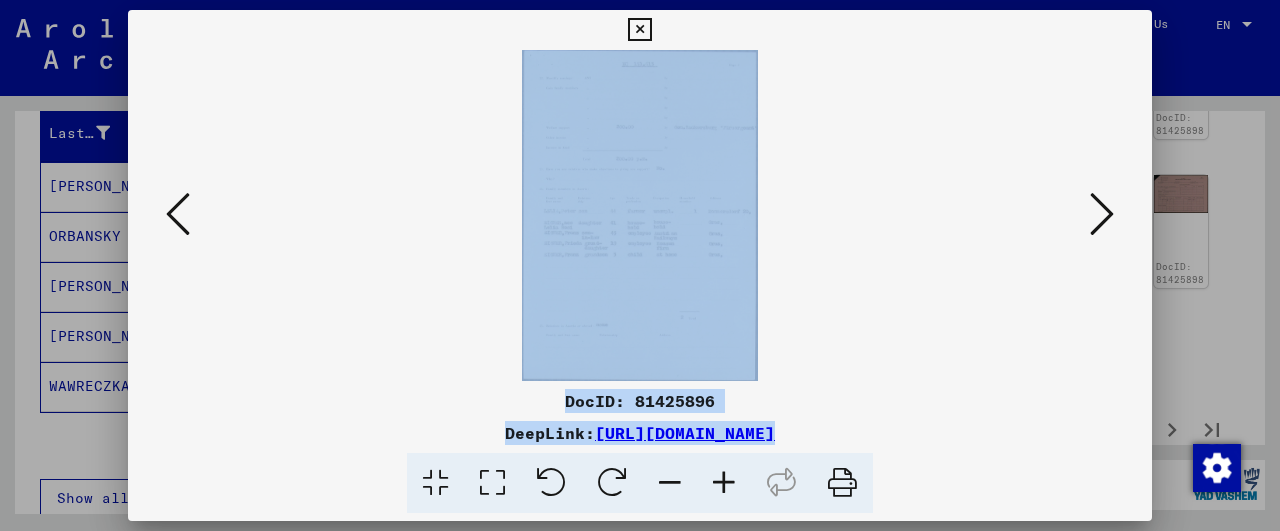 click at bounding box center (178, 214) 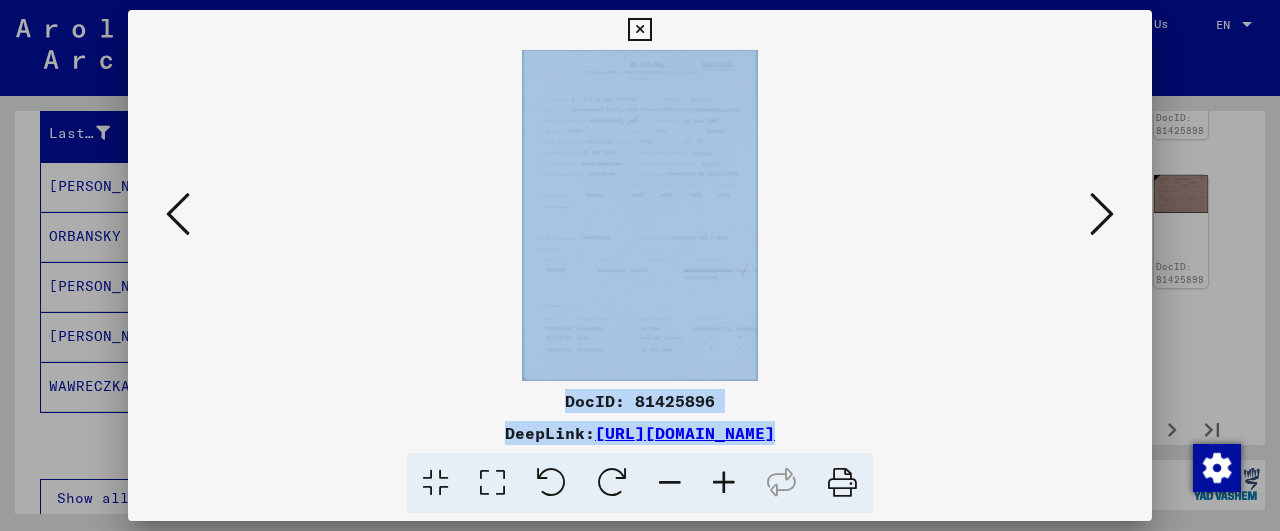 click at bounding box center (178, 214) 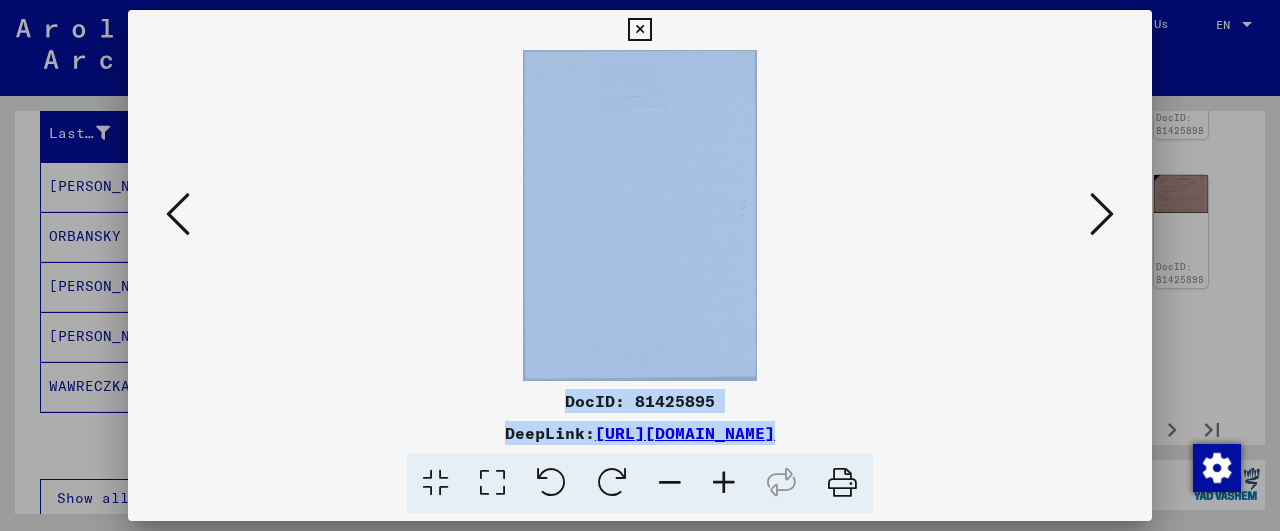 click at bounding box center (178, 214) 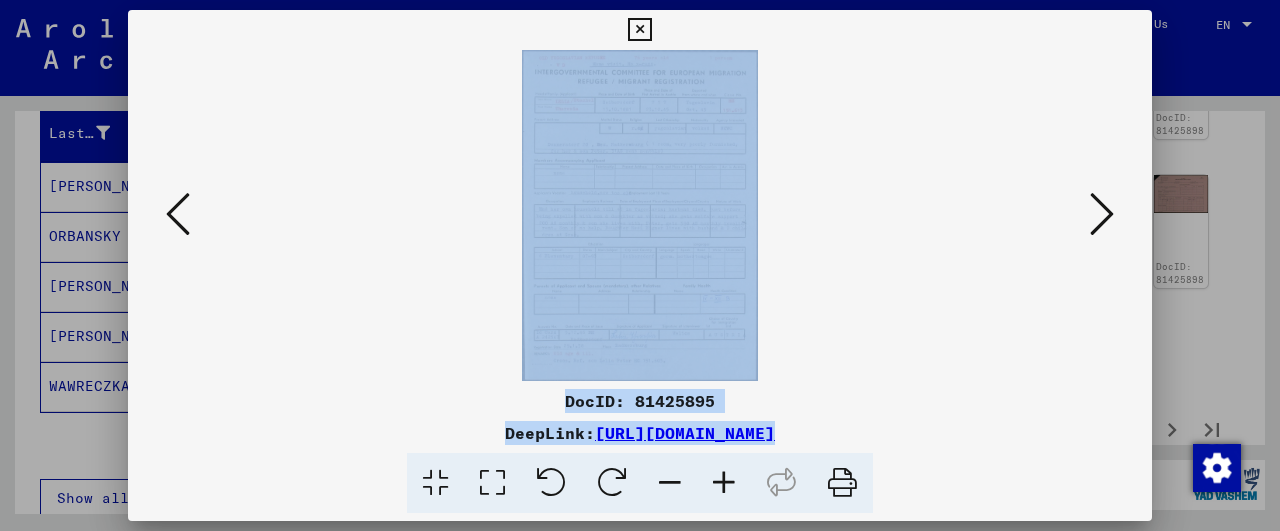 click at bounding box center (178, 214) 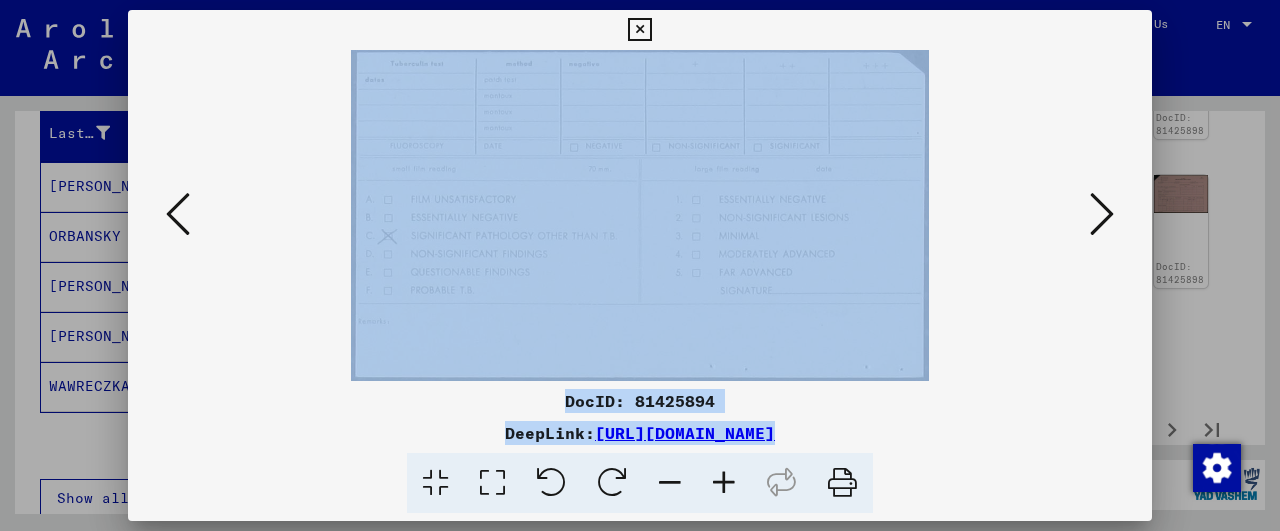 click at bounding box center [178, 214] 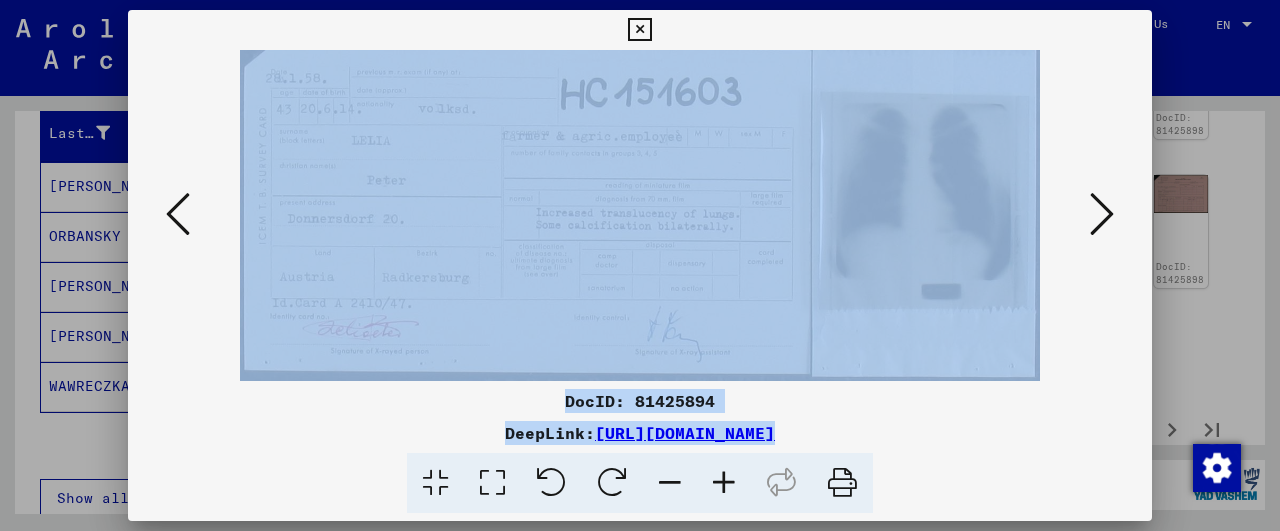 click at bounding box center [178, 214] 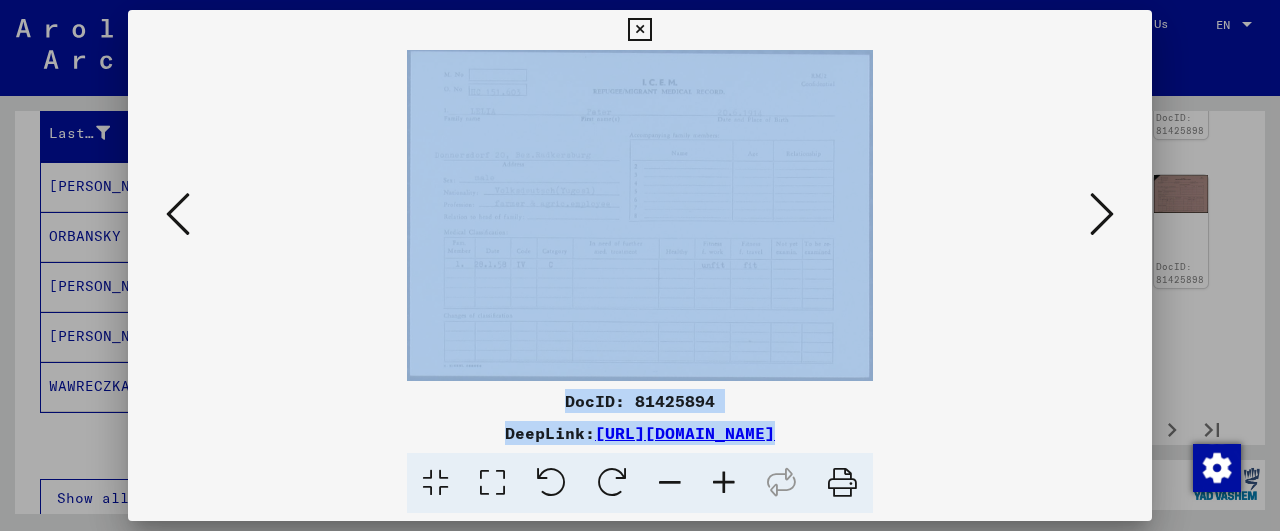 click at bounding box center (178, 214) 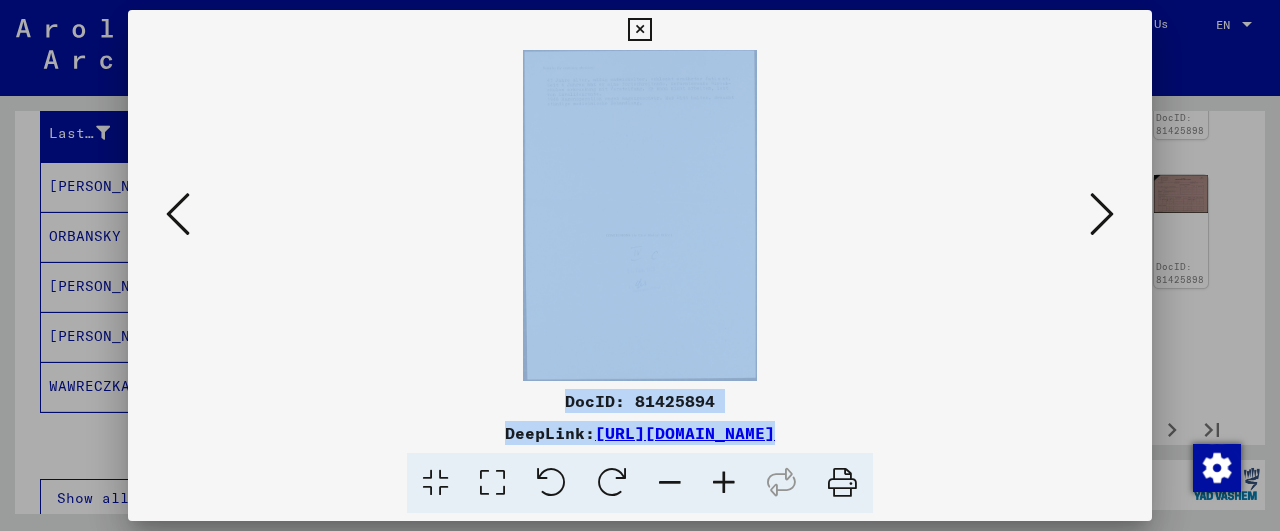 click at bounding box center (178, 214) 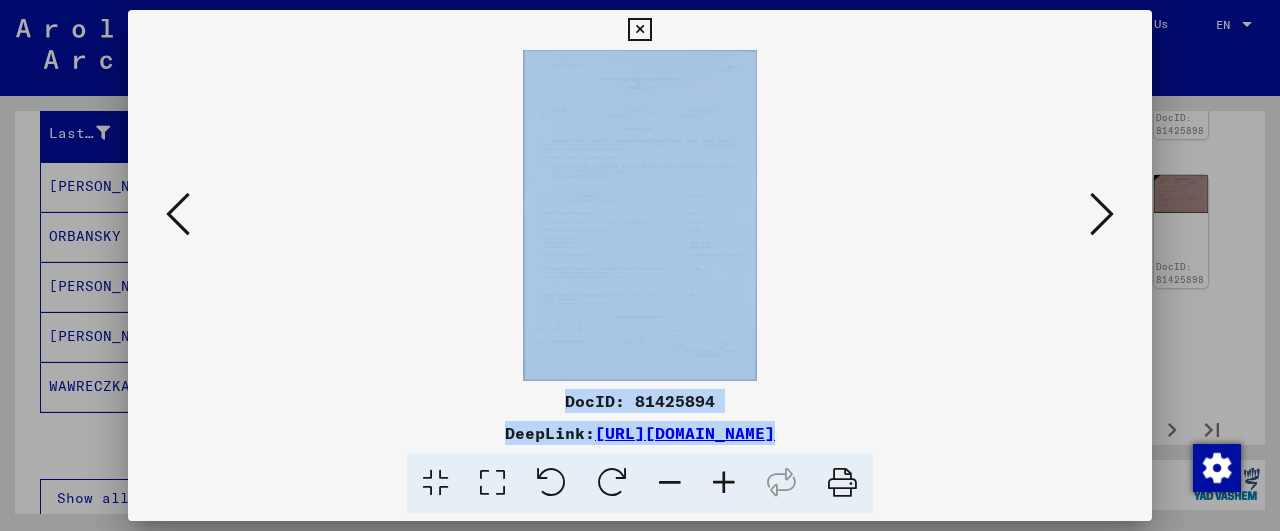 click at bounding box center (724, 483) 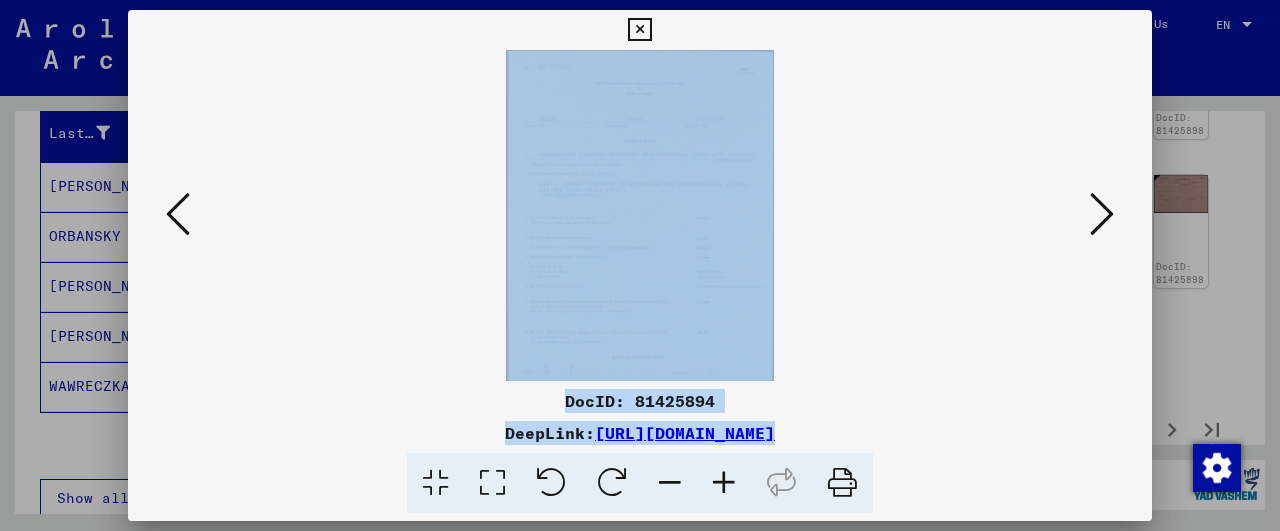 click at bounding box center (724, 483) 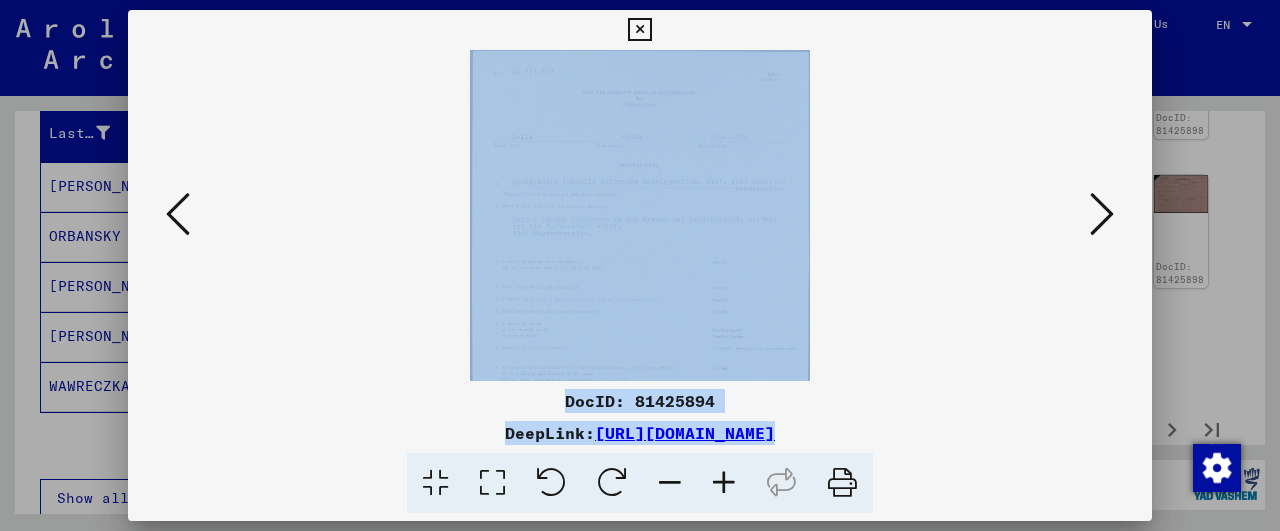 click at bounding box center [724, 483] 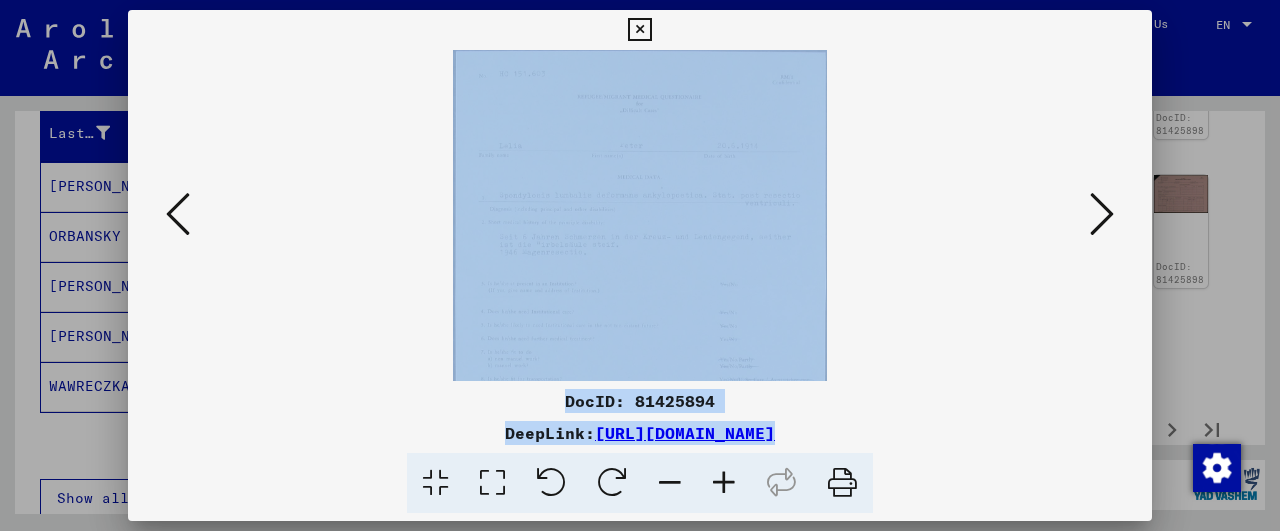 click at bounding box center (178, 215) 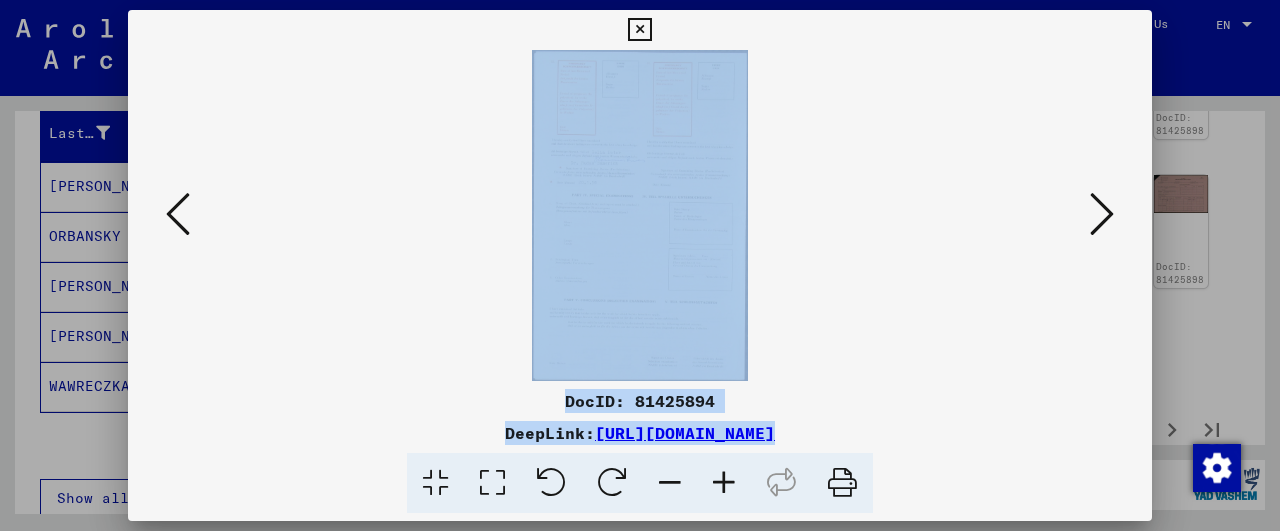 click at bounding box center [178, 215] 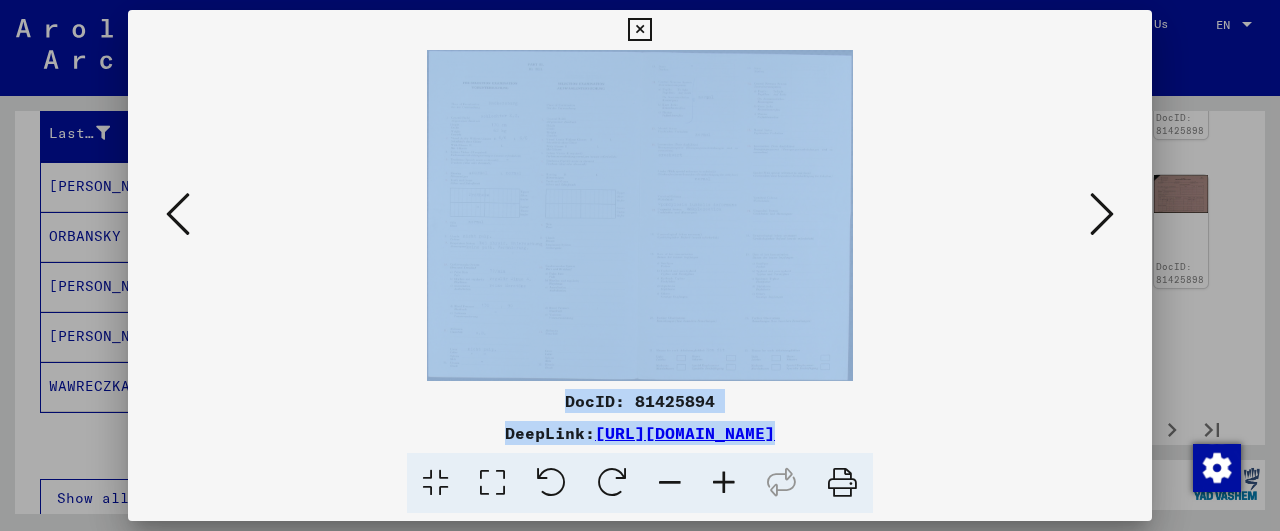 click at bounding box center (178, 215) 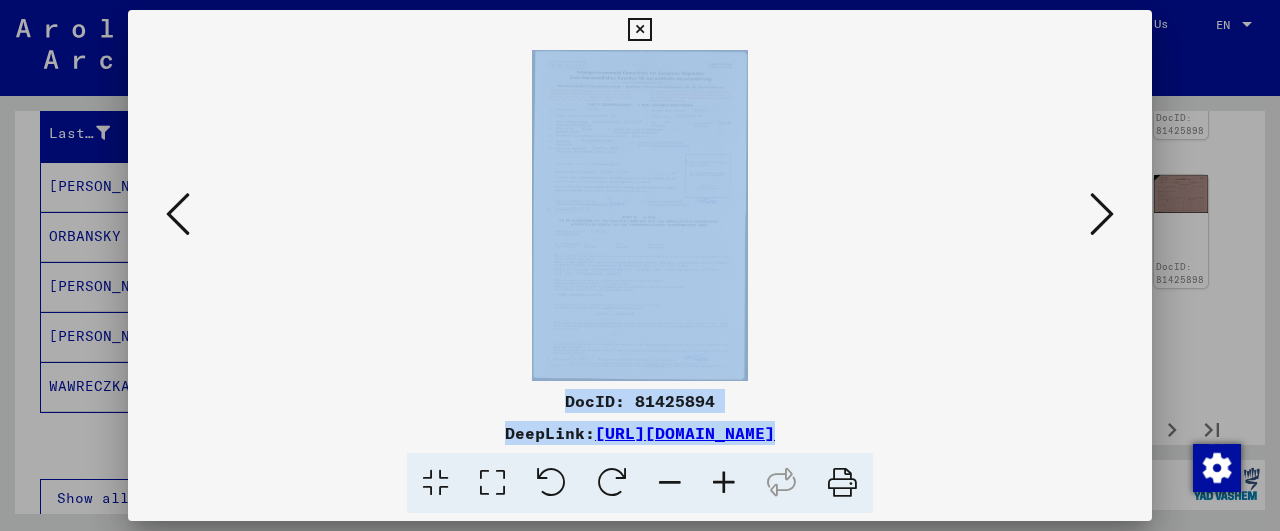 click at bounding box center (724, 483) 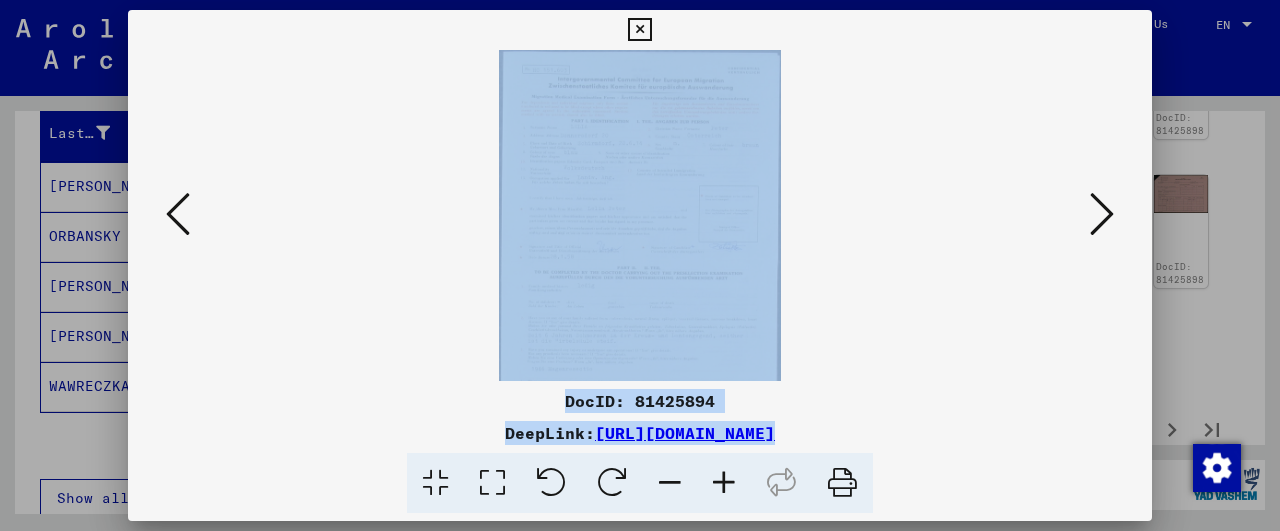 click at bounding box center [724, 483] 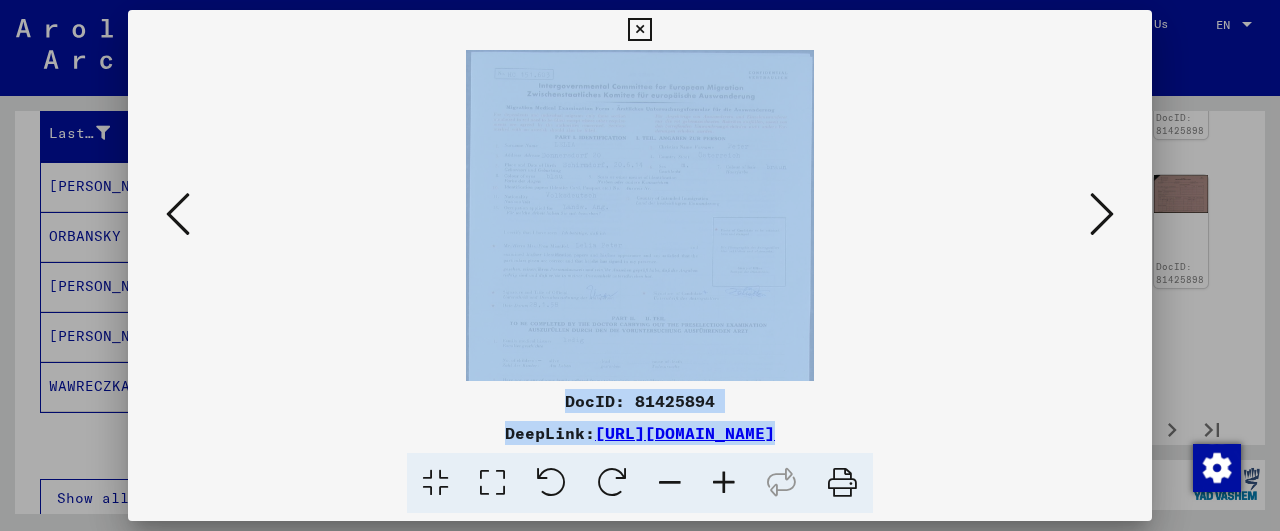 click at bounding box center [724, 483] 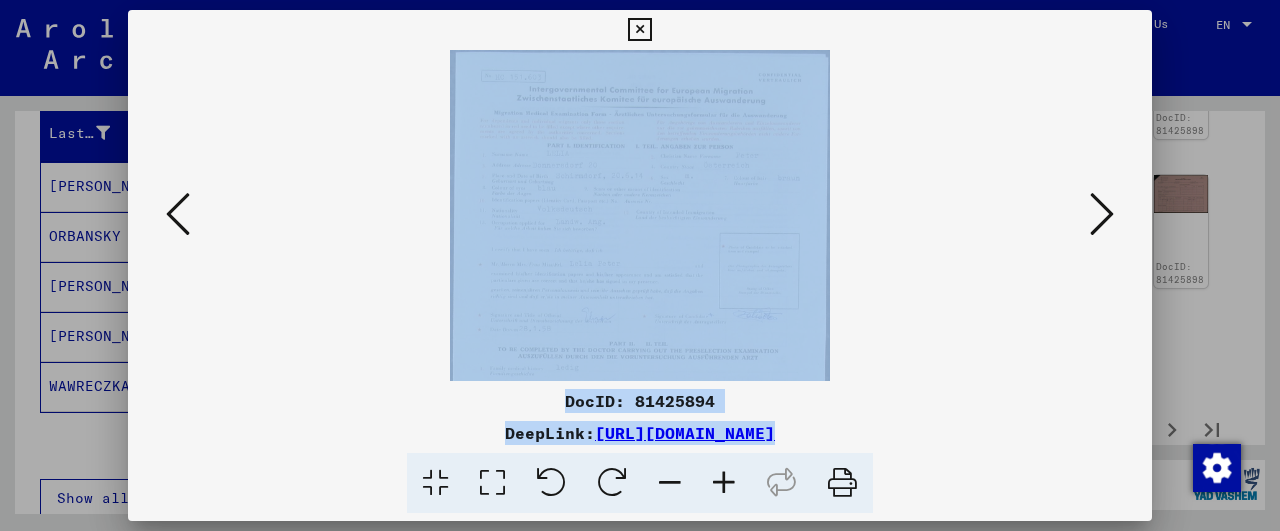 click at bounding box center (724, 483) 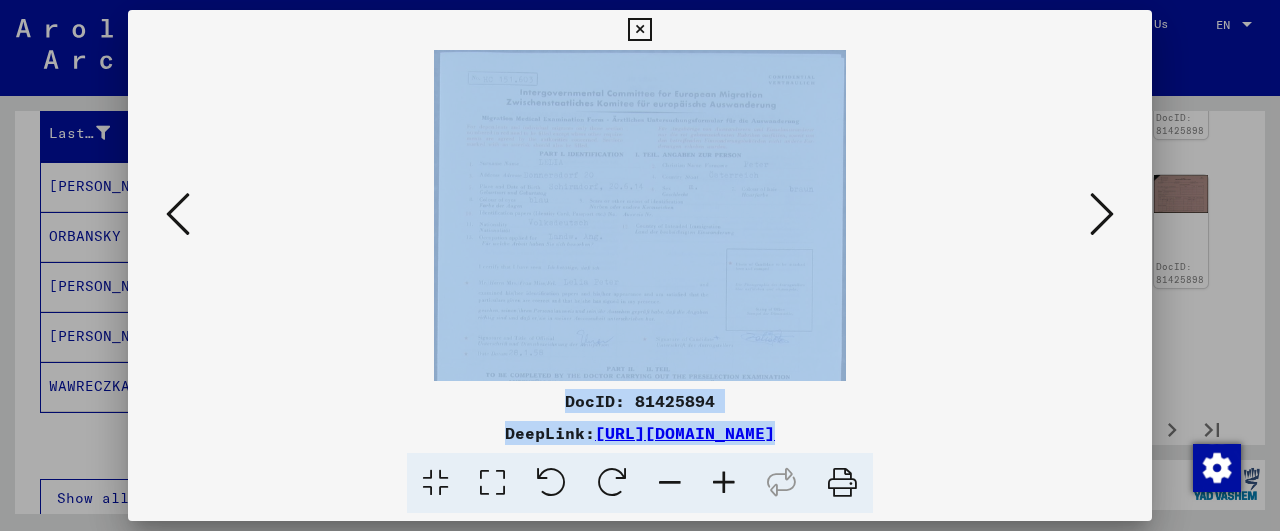 click at bounding box center (724, 483) 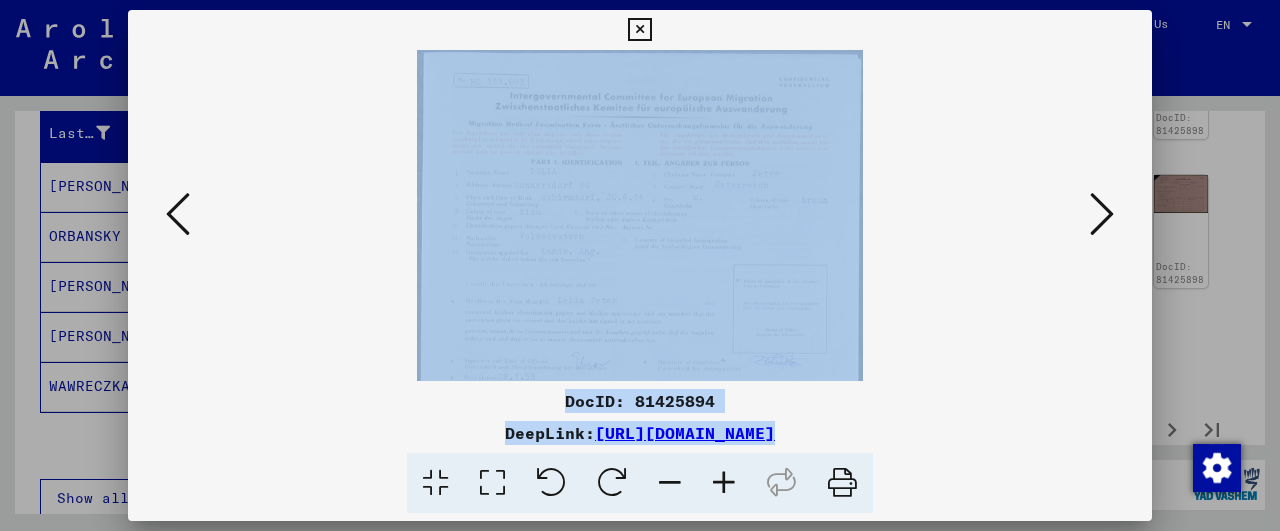 click at bounding box center (724, 483) 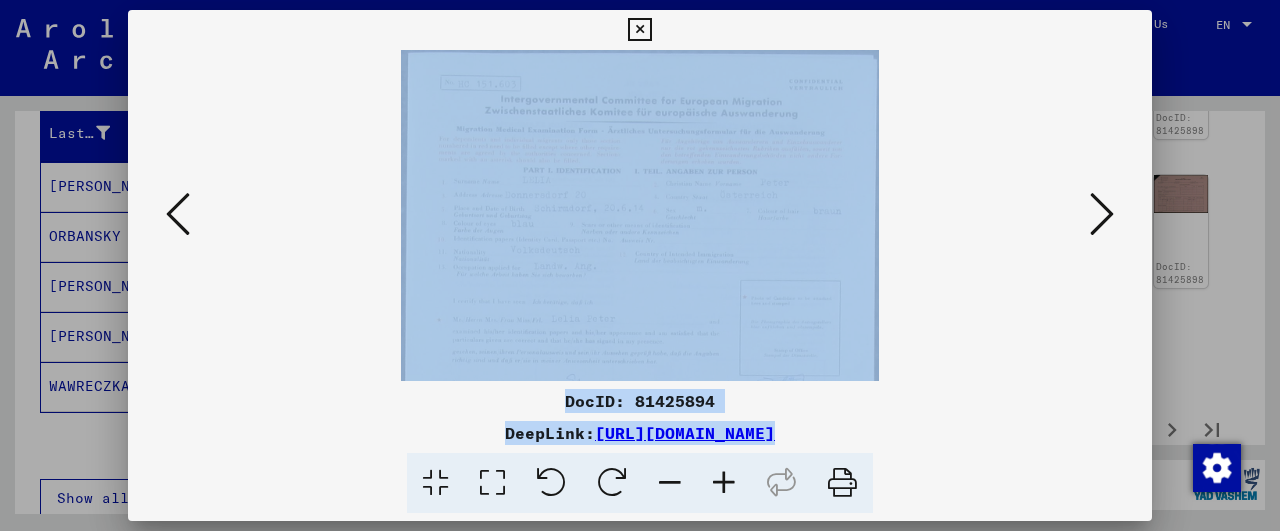 click at bounding box center (724, 483) 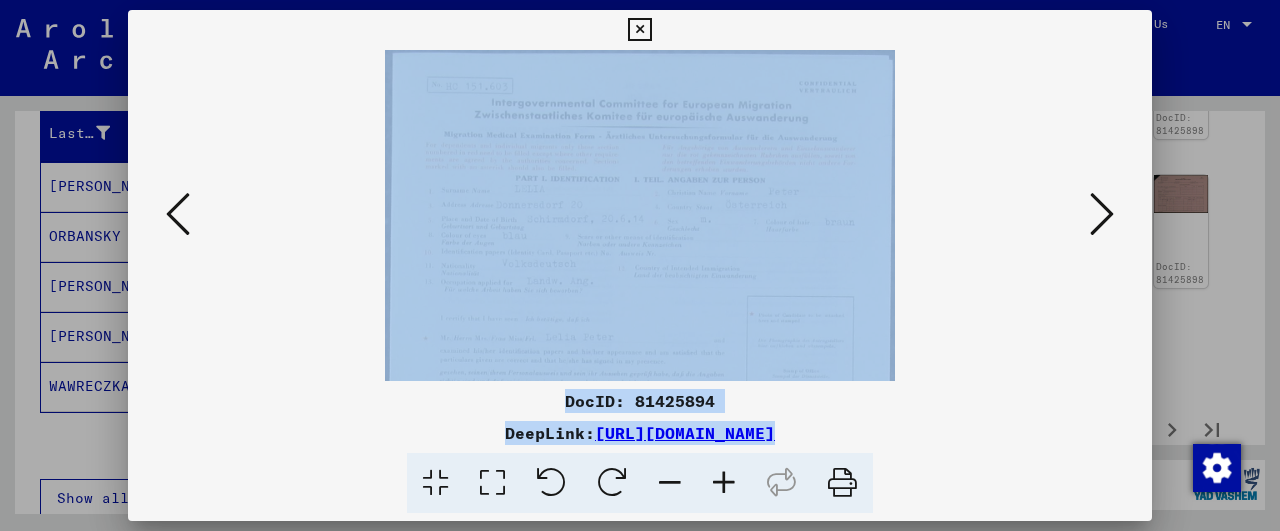 click at bounding box center [724, 483] 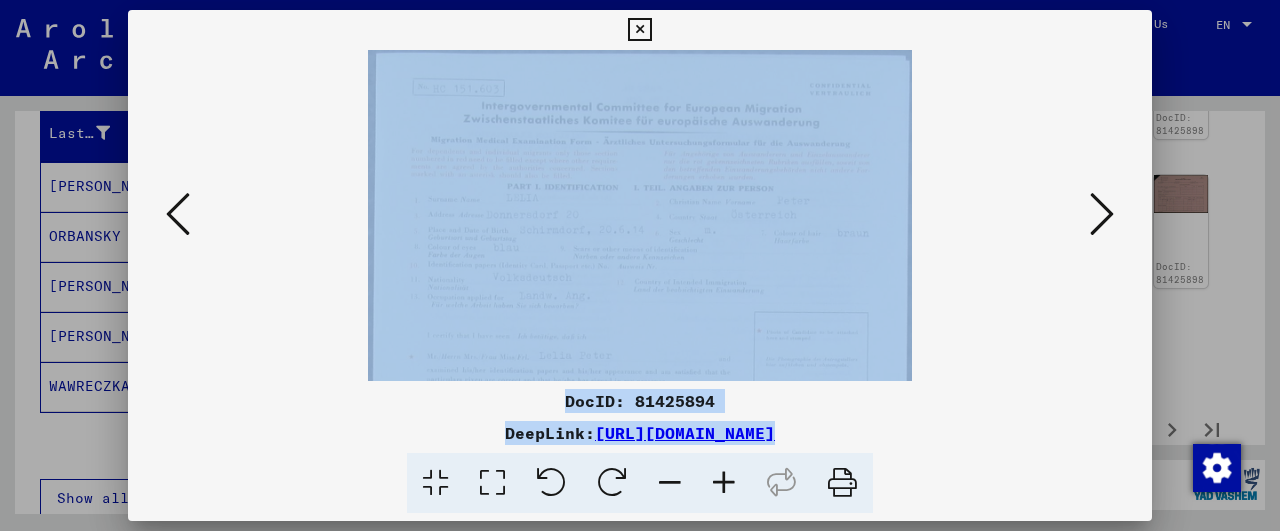 click at bounding box center (724, 483) 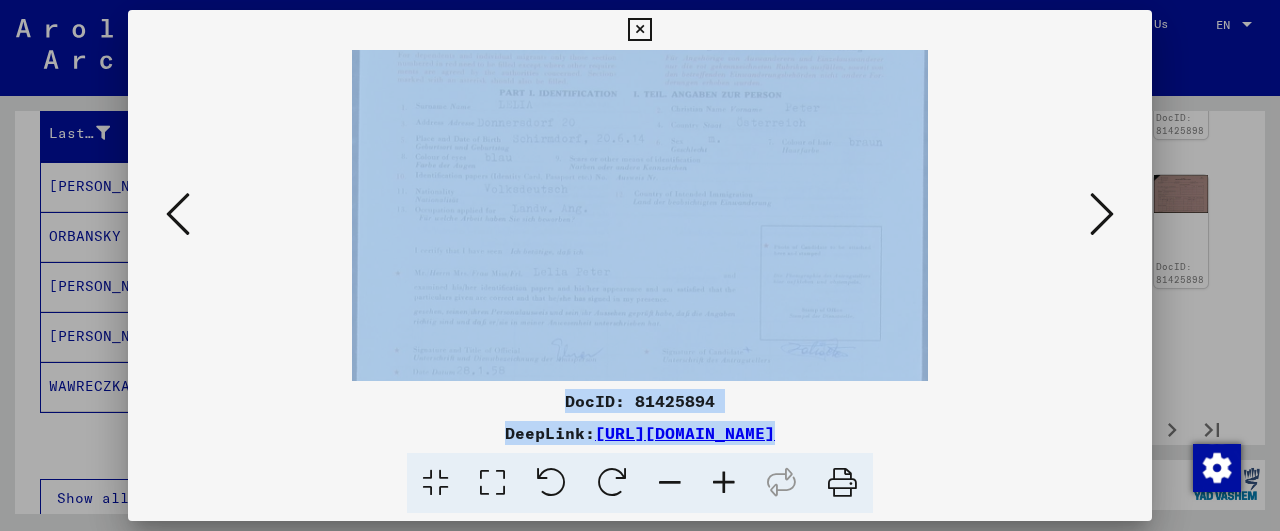 drag, startPoint x: 692, startPoint y: 305, endPoint x: 688, endPoint y: 199, distance: 106.07545 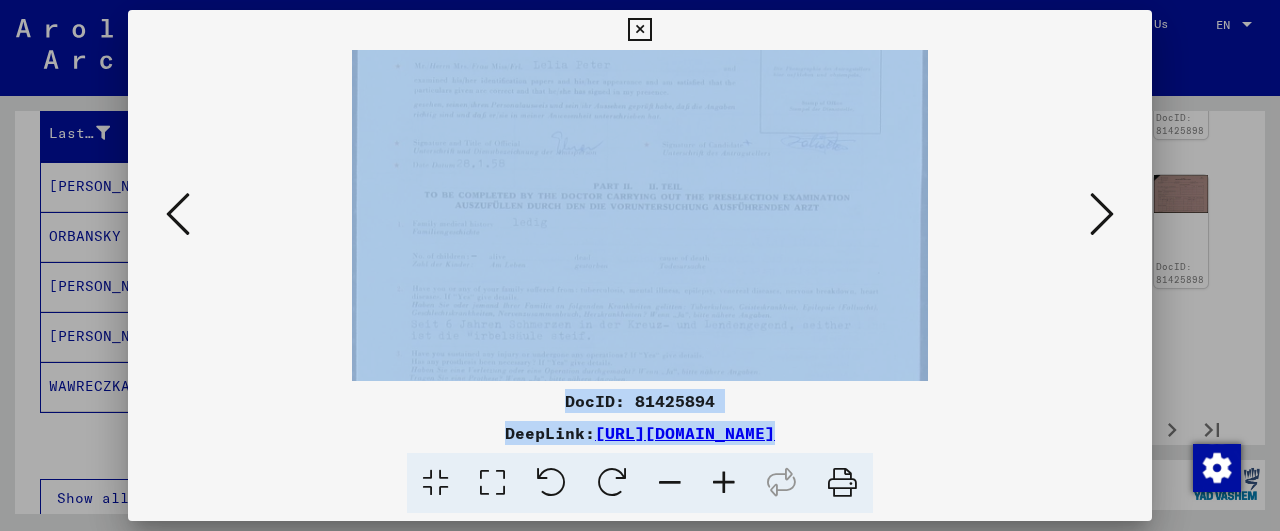 scroll, scrollTop: 340, scrollLeft: 0, axis: vertical 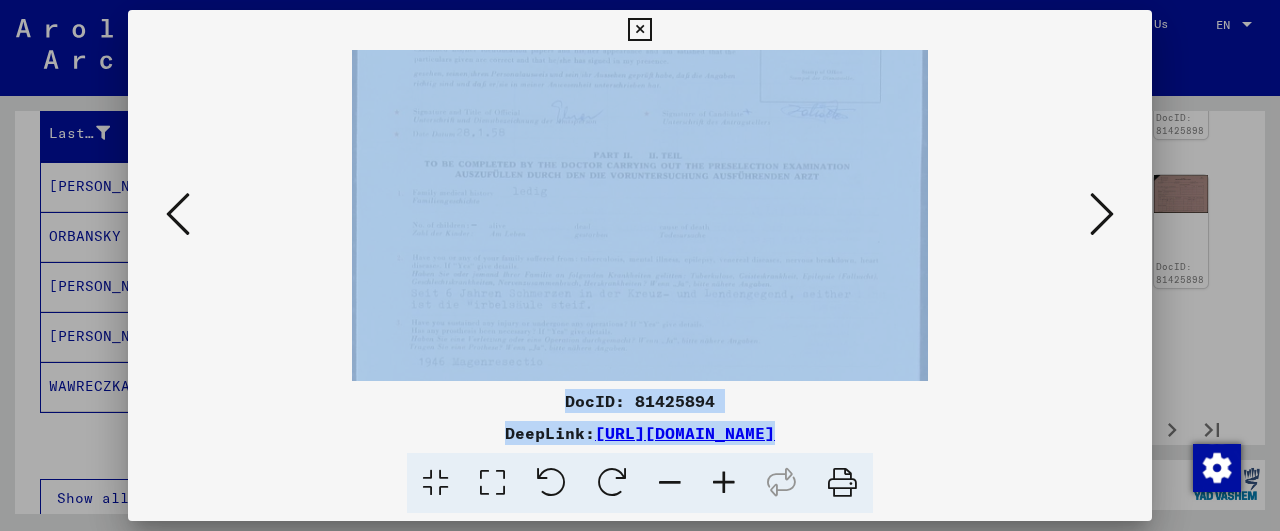 drag, startPoint x: 747, startPoint y: 329, endPoint x: 759, endPoint y: 97, distance: 232.31013 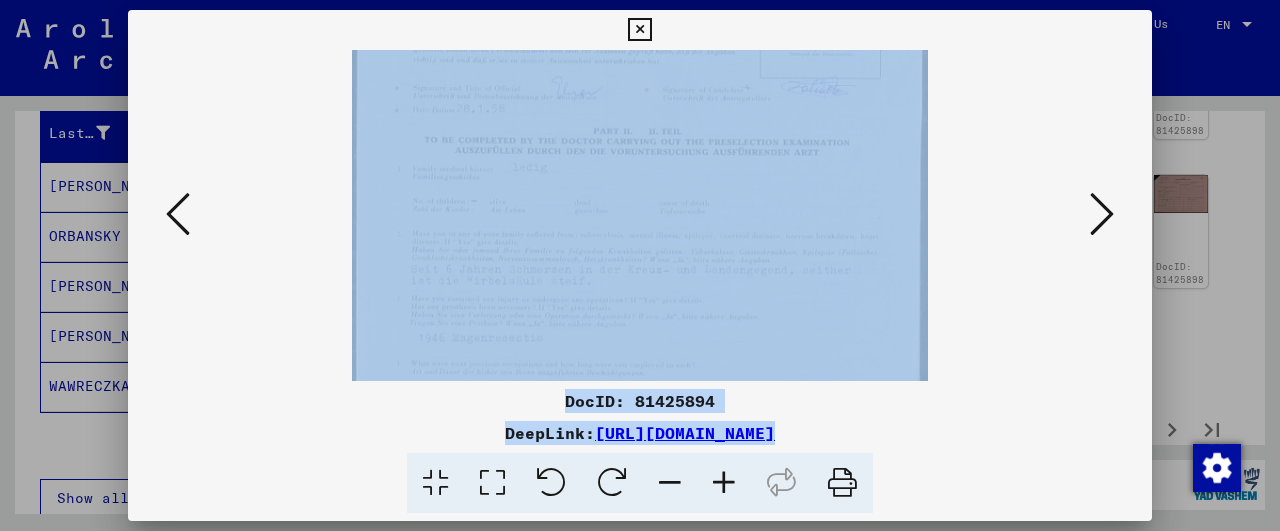 drag, startPoint x: 733, startPoint y: 279, endPoint x: 807, endPoint y: 257, distance: 77.201035 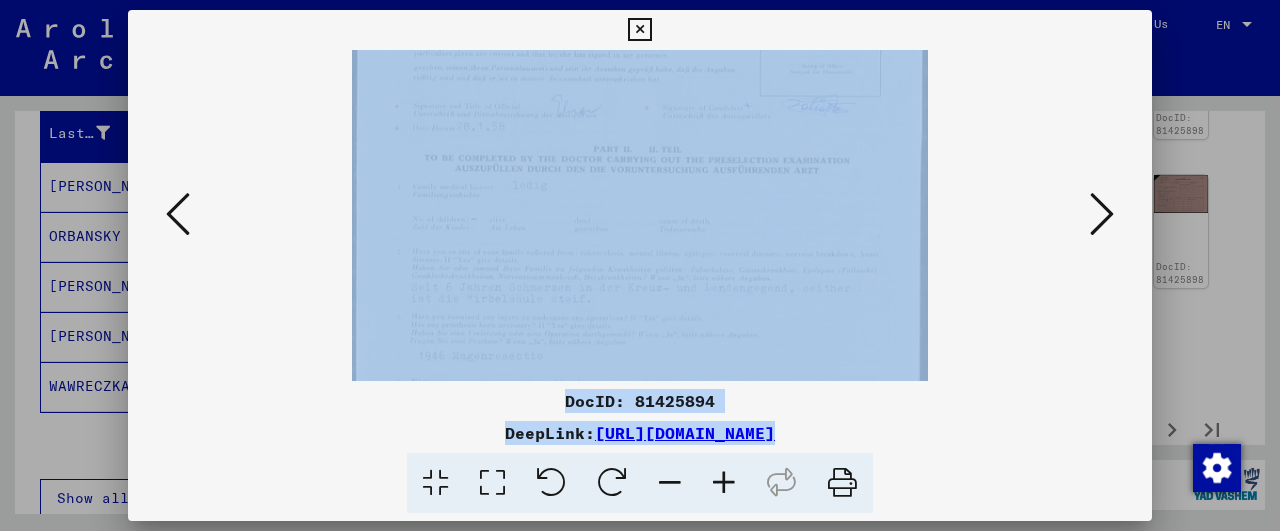 click at bounding box center [639, 30] 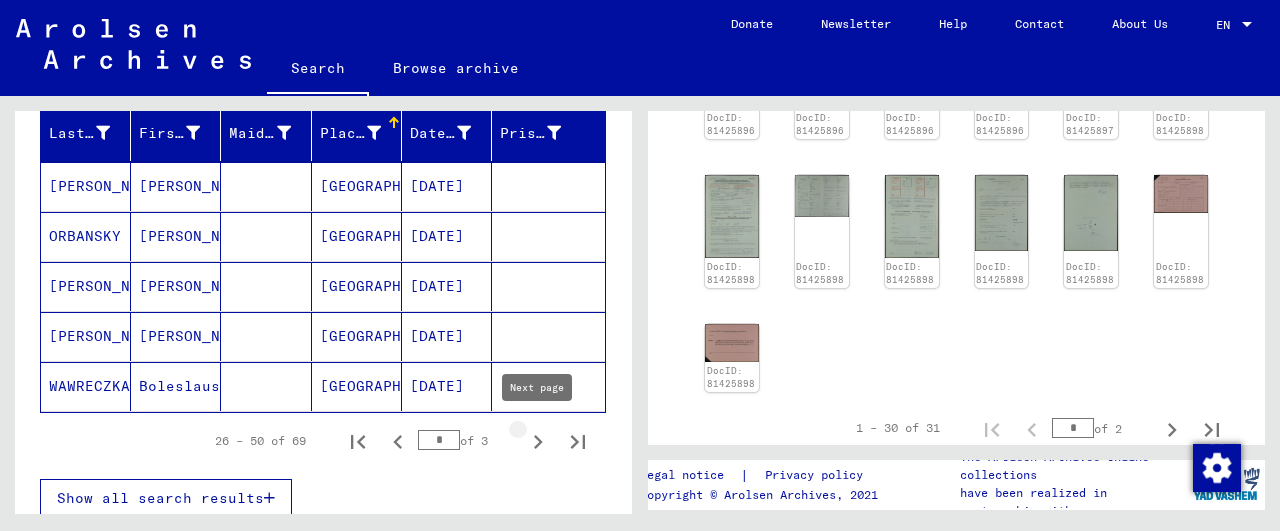 click 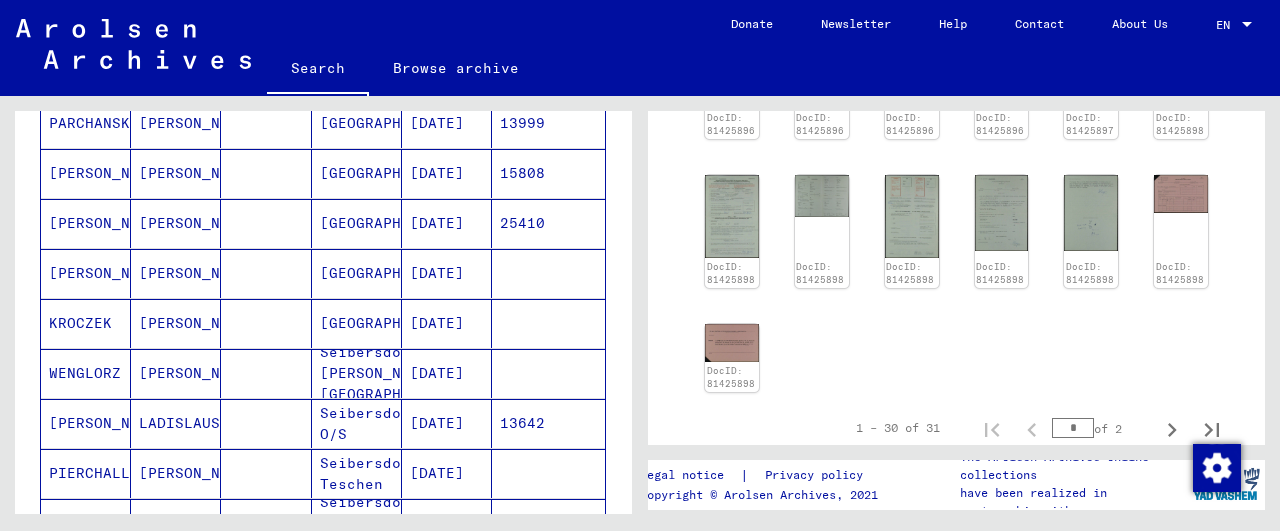 scroll, scrollTop: 728, scrollLeft: 0, axis: vertical 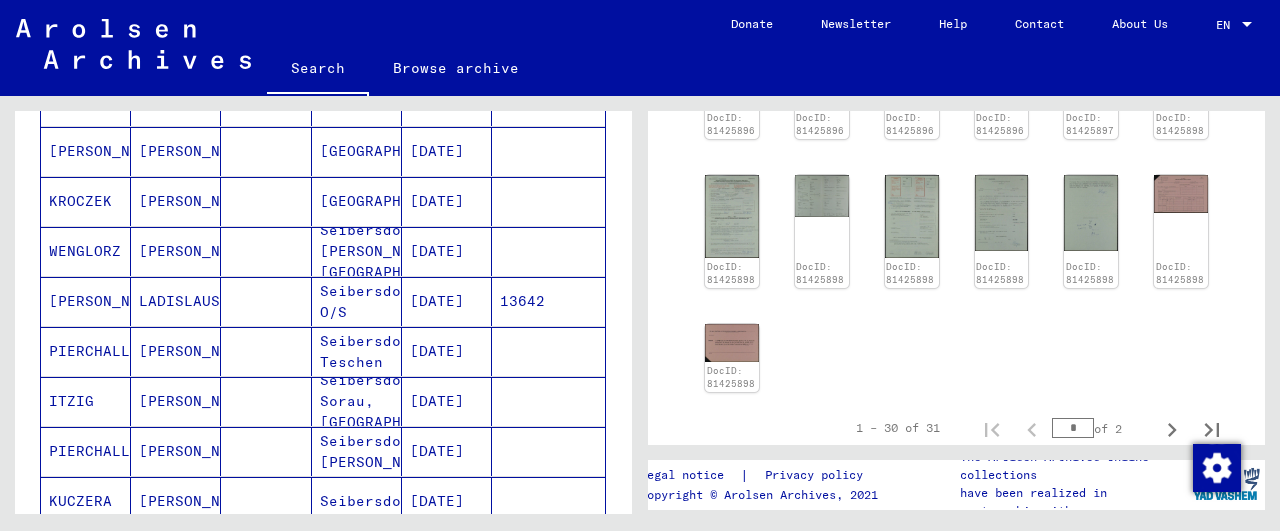 click on "Seibersdorf [PERSON_NAME][GEOGRAPHIC_DATA]" at bounding box center (357, 301) 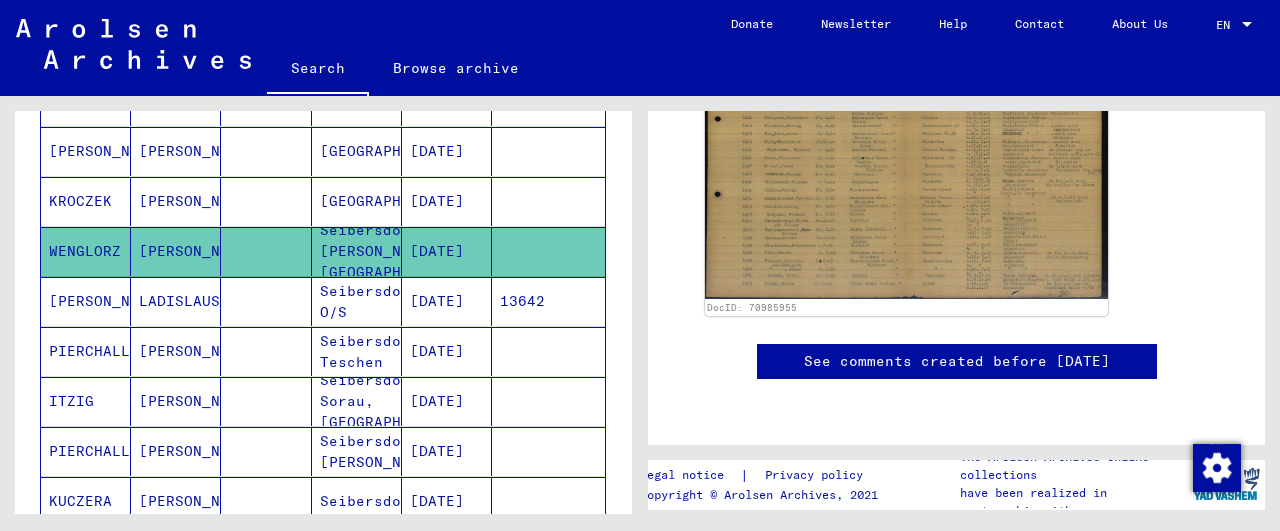 scroll, scrollTop: 1193, scrollLeft: 0, axis: vertical 